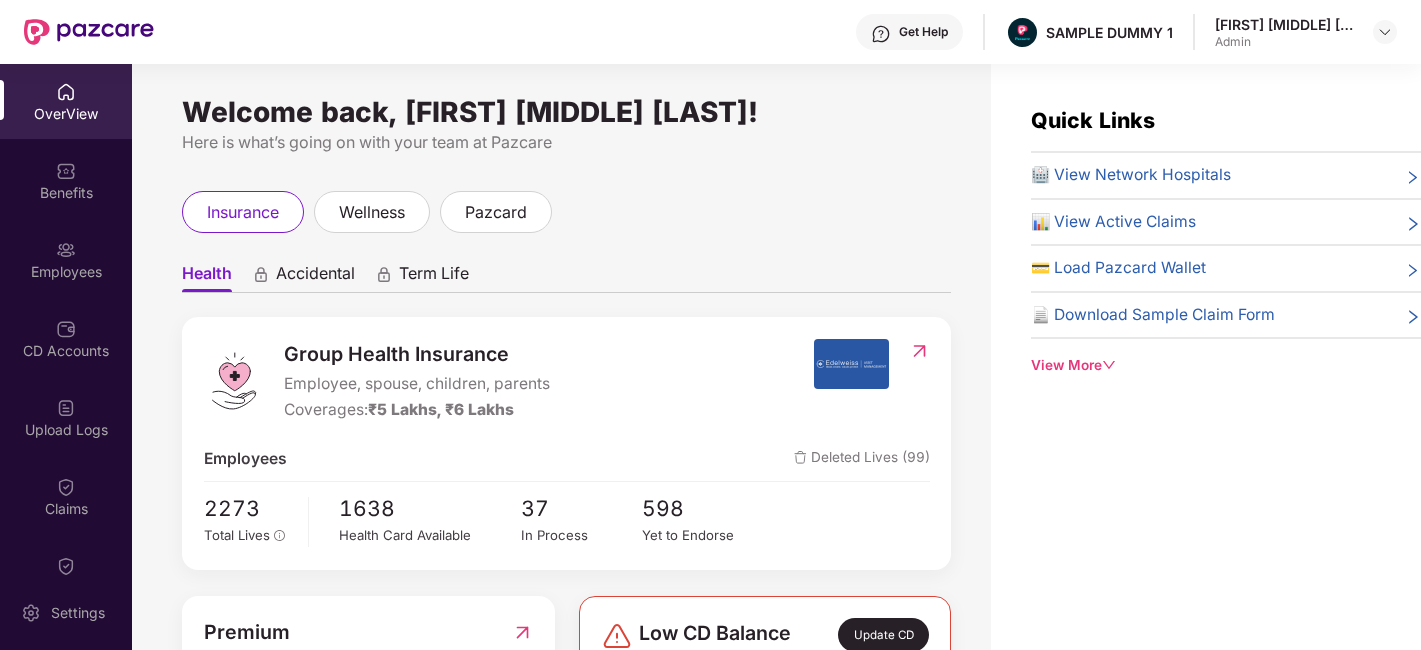 scroll, scrollTop: 0, scrollLeft: 0, axis: both 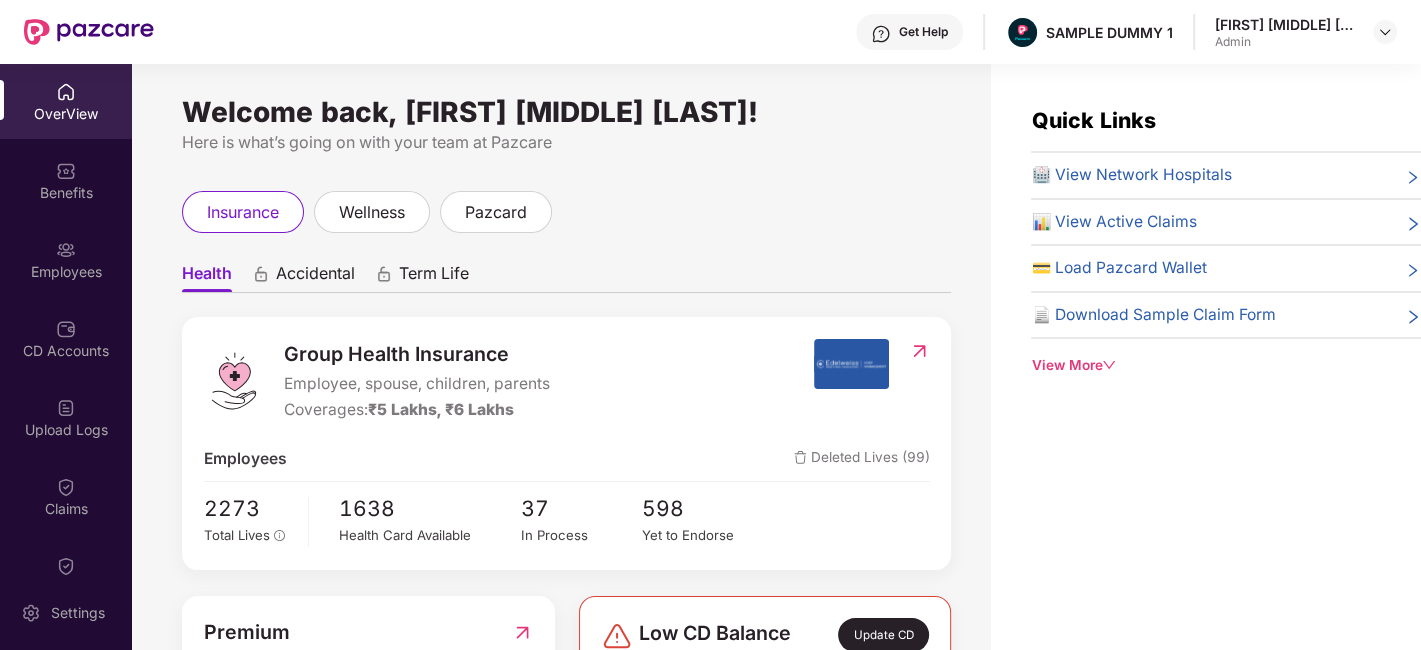 click on "Term Life" at bounding box center [434, 277] 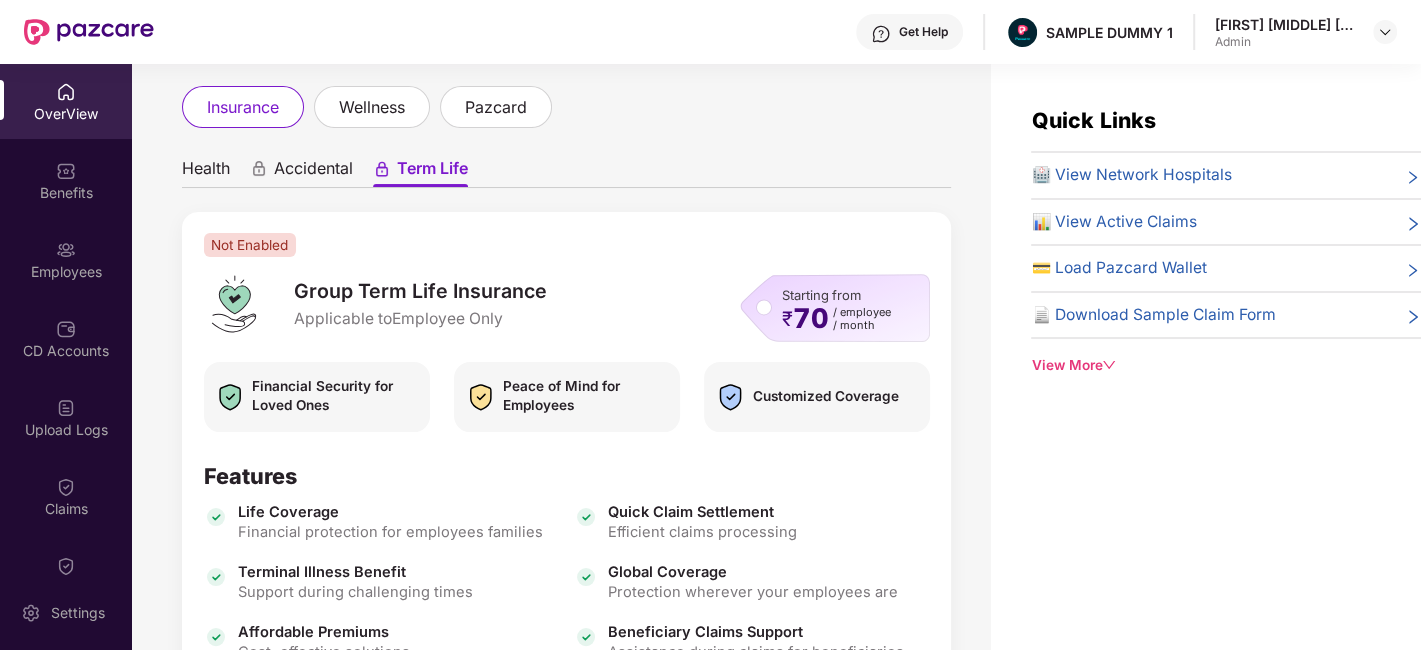 scroll, scrollTop: 0, scrollLeft: 0, axis: both 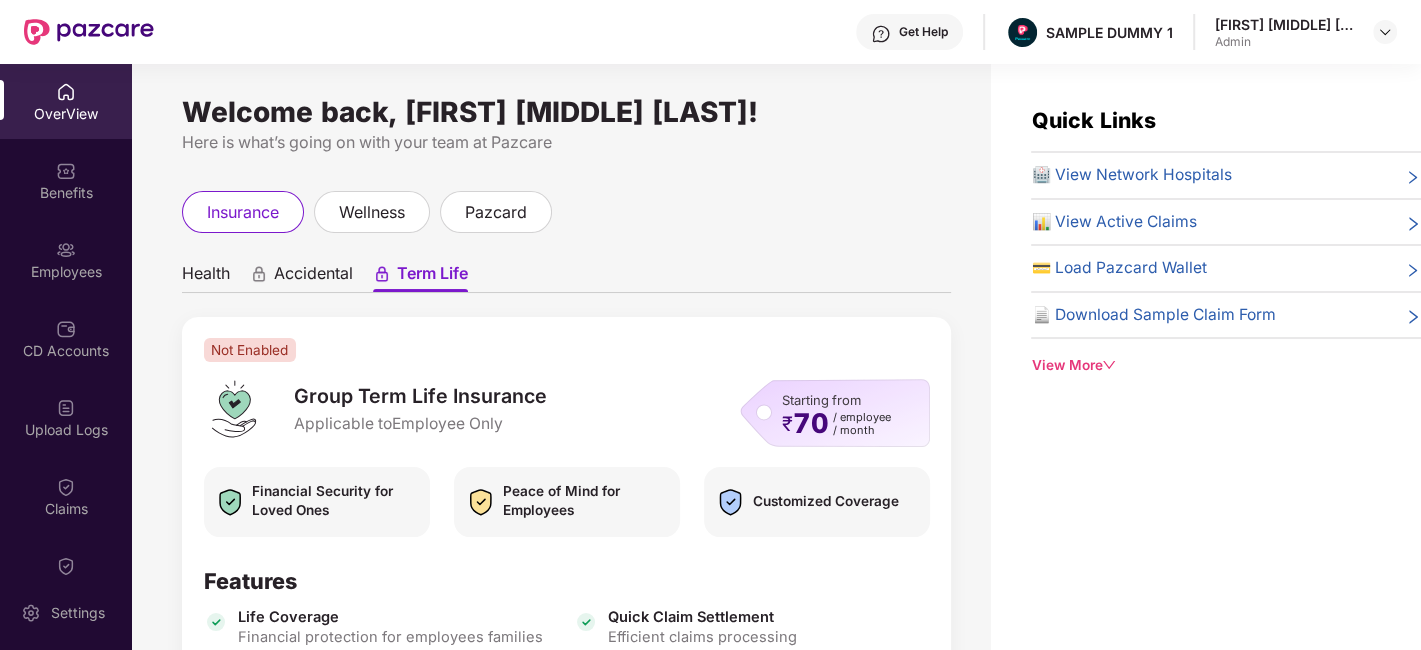 click on "Health" at bounding box center (206, 277) 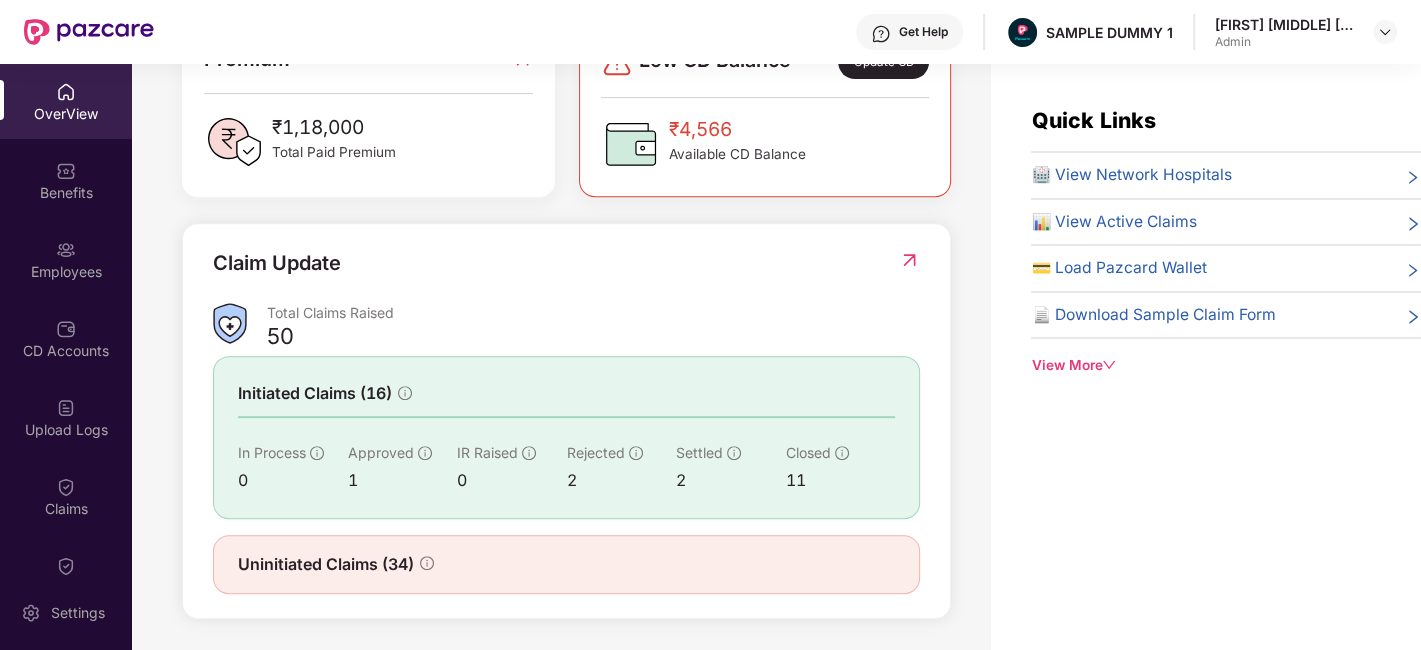 scroll, scrollTop: 574, scrollLeft: 0, axis: vertical 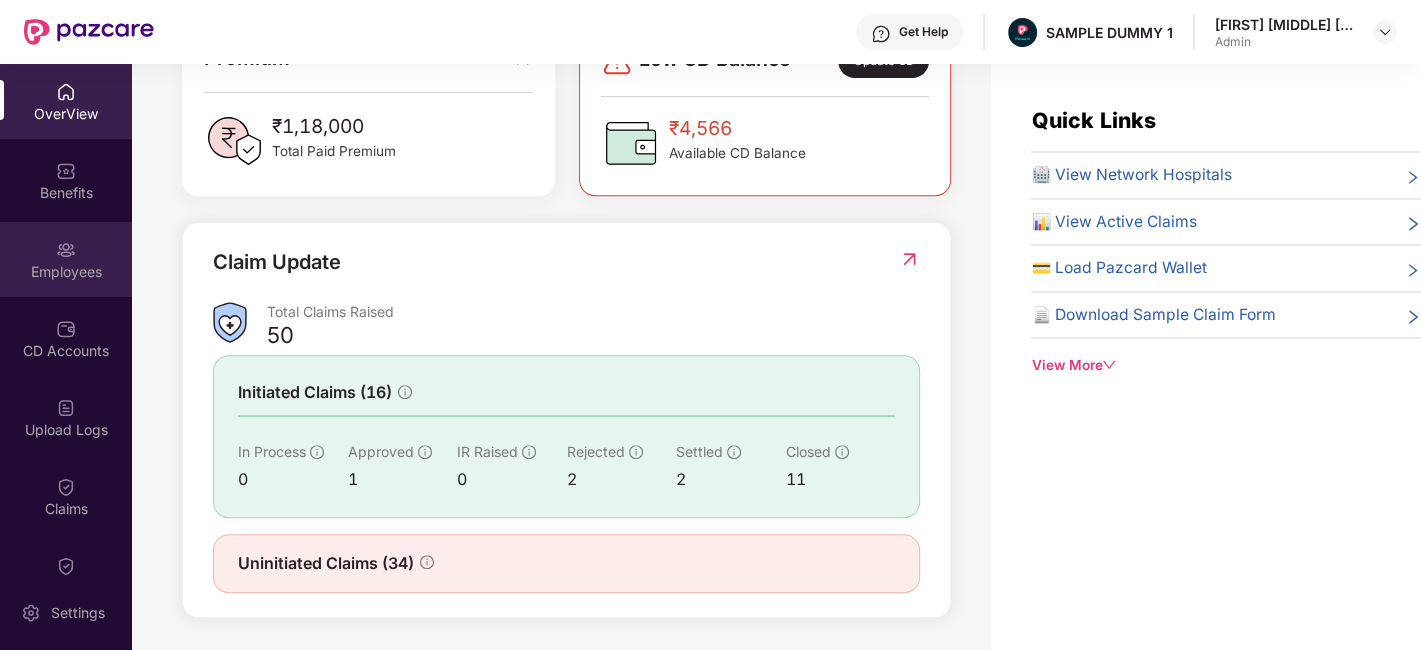 click on "Employees" at bounding box center [66, 259] 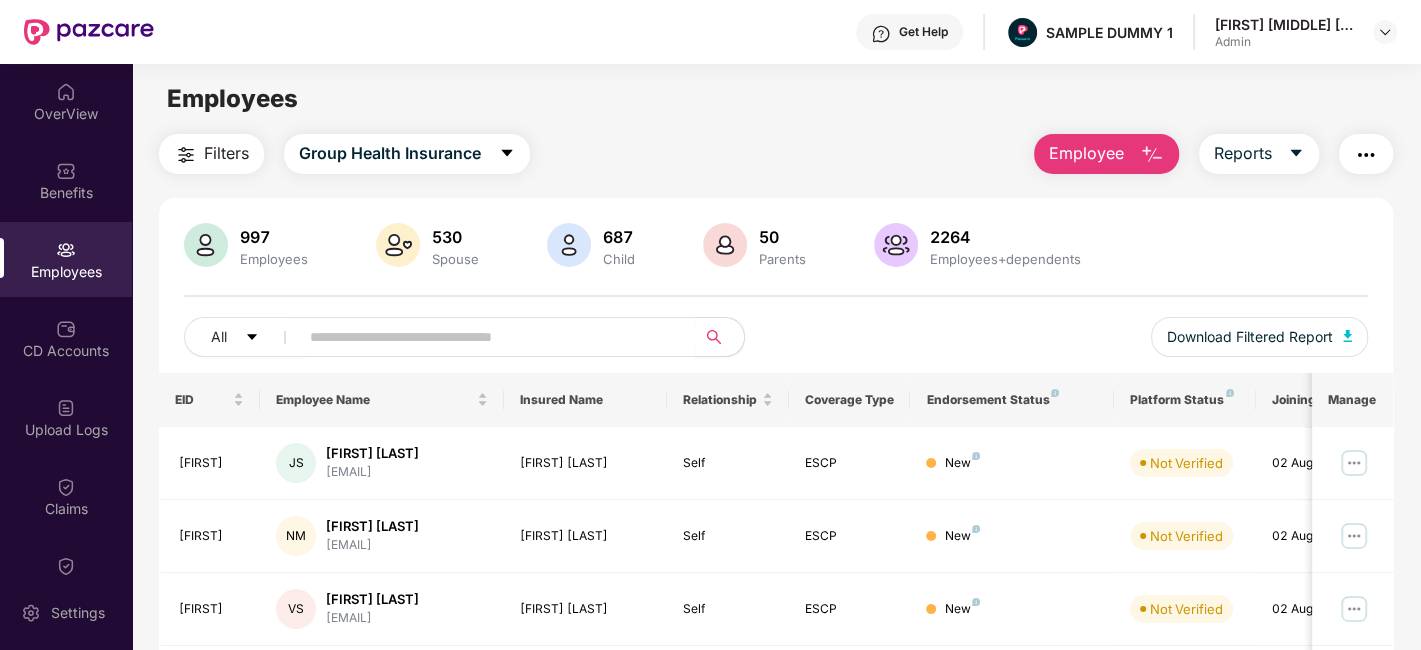 click on "Employee" at bounding box center (1086, 153) 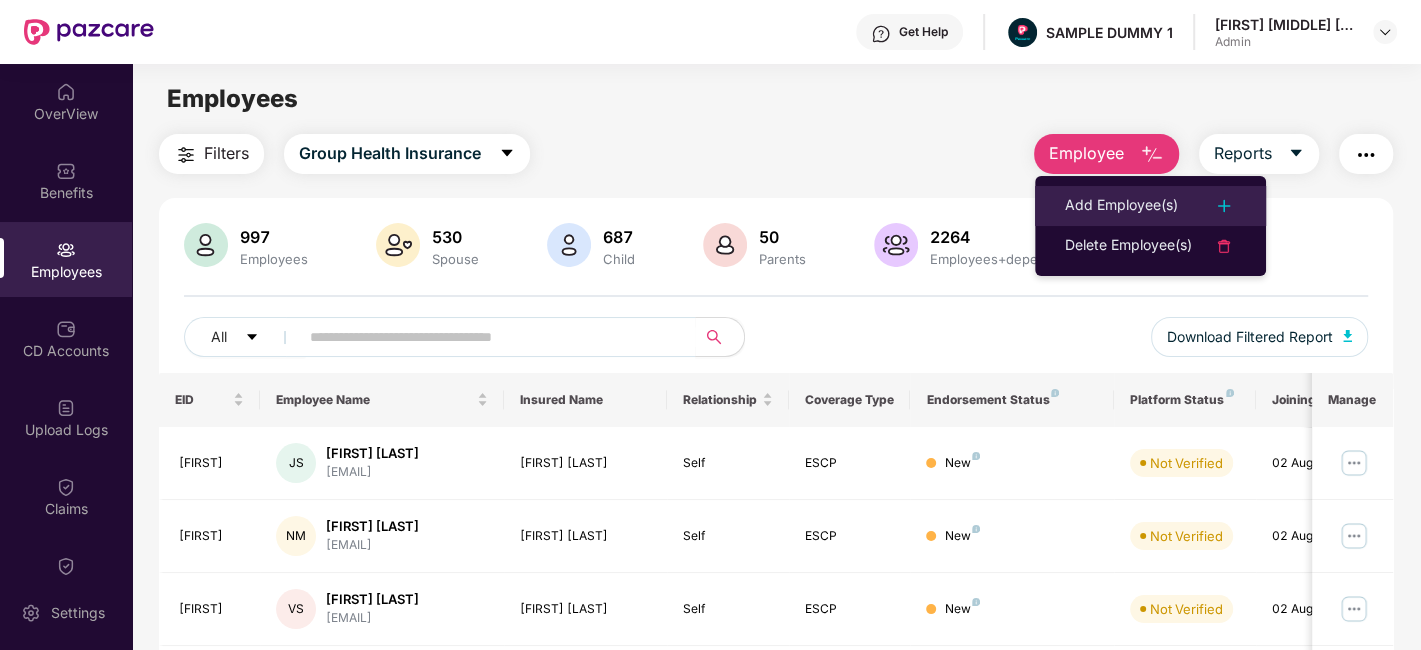 click on "Add Employee(s)" at bounding box center [1121, 206] 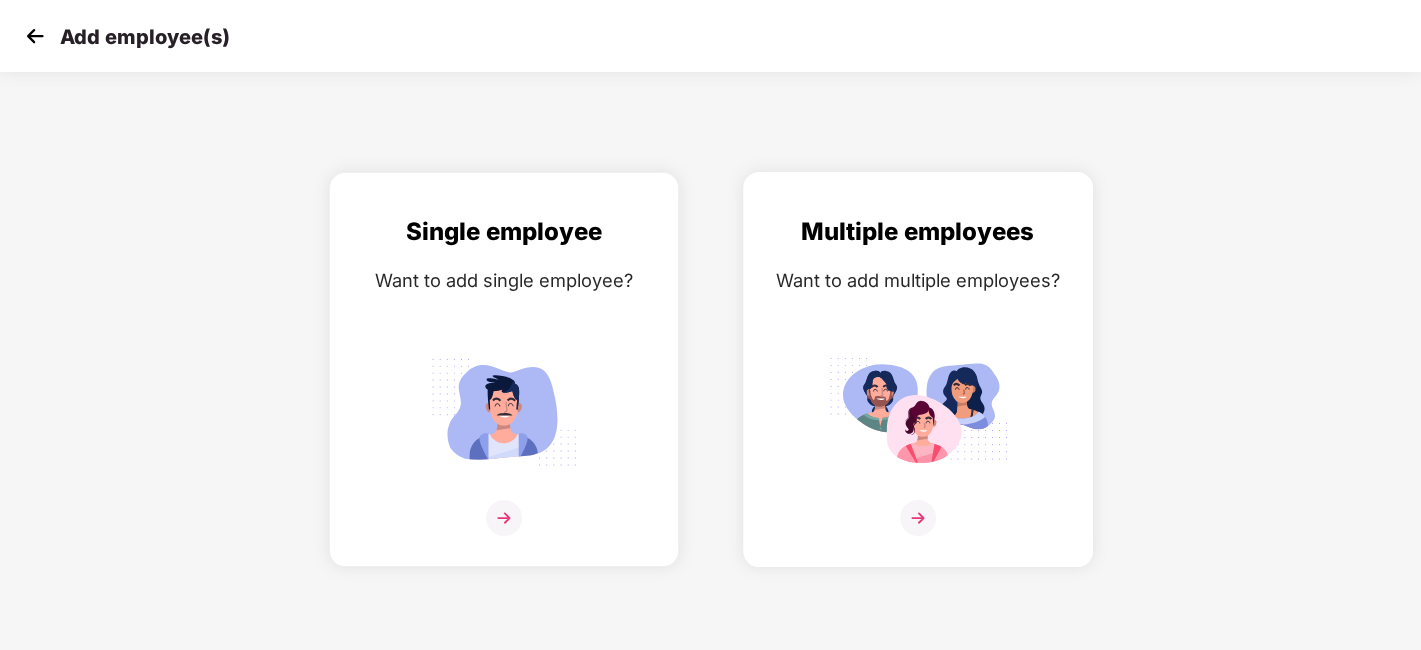 click at bounding box center (918, 518) 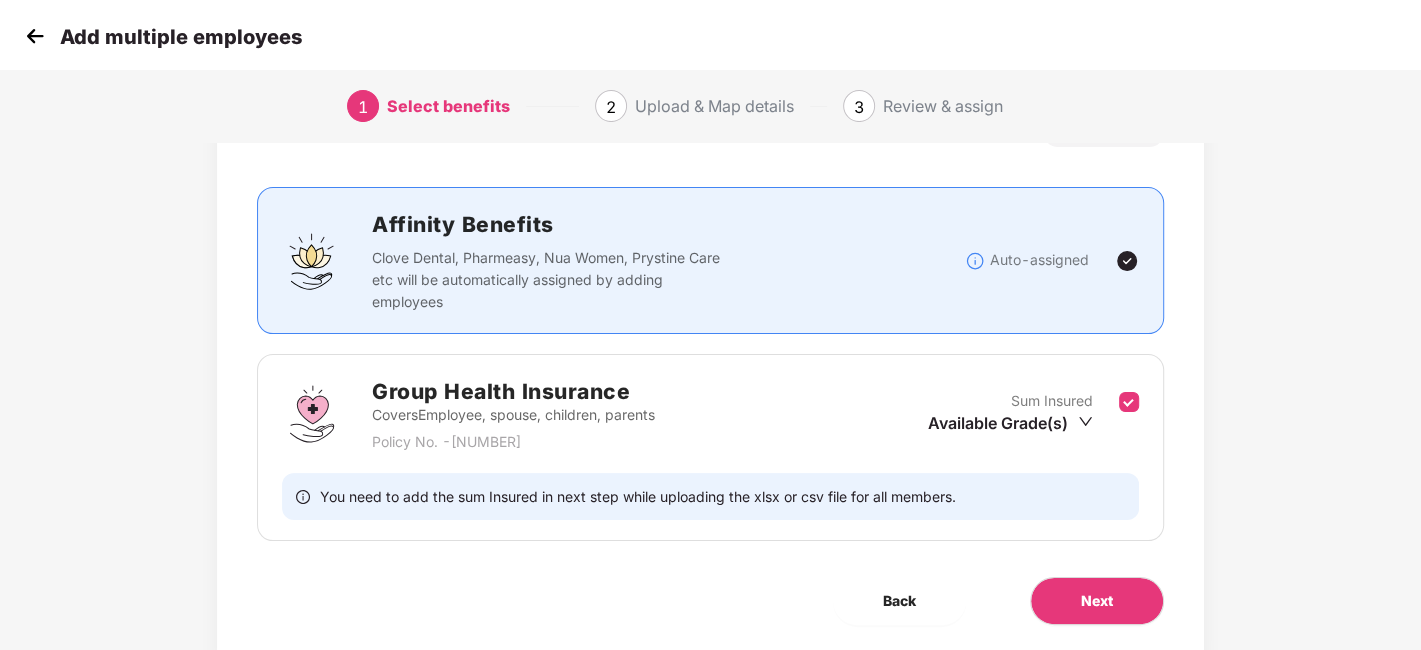 scroll, scrollTop: 154, scrollLeft: 0, axis: vertical 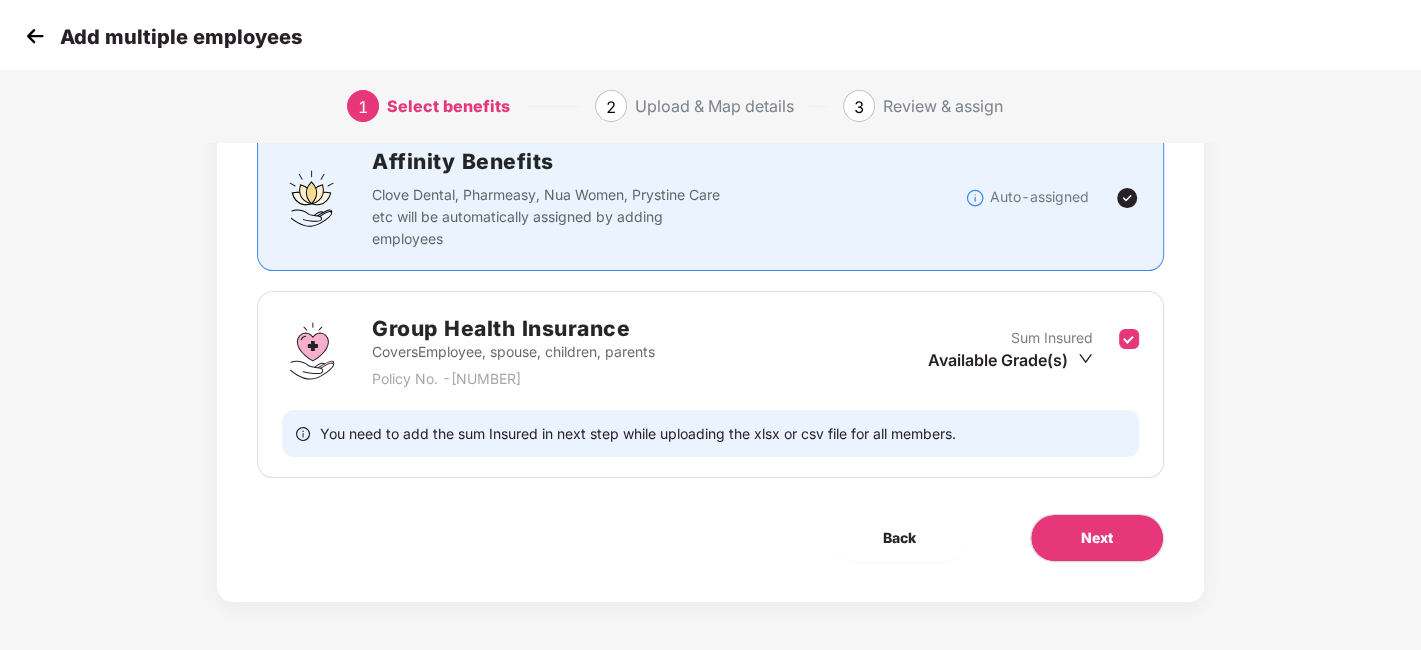 click 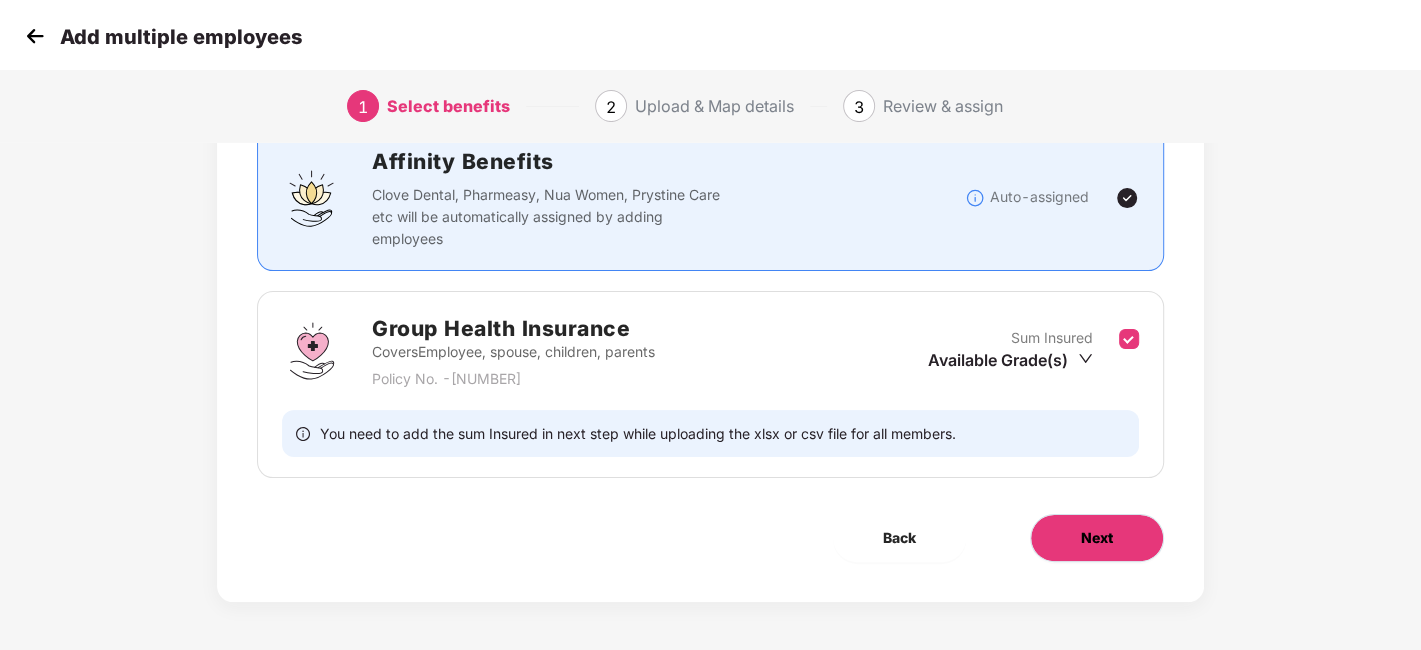 click on "Next" at bounding box center [1097, 538] 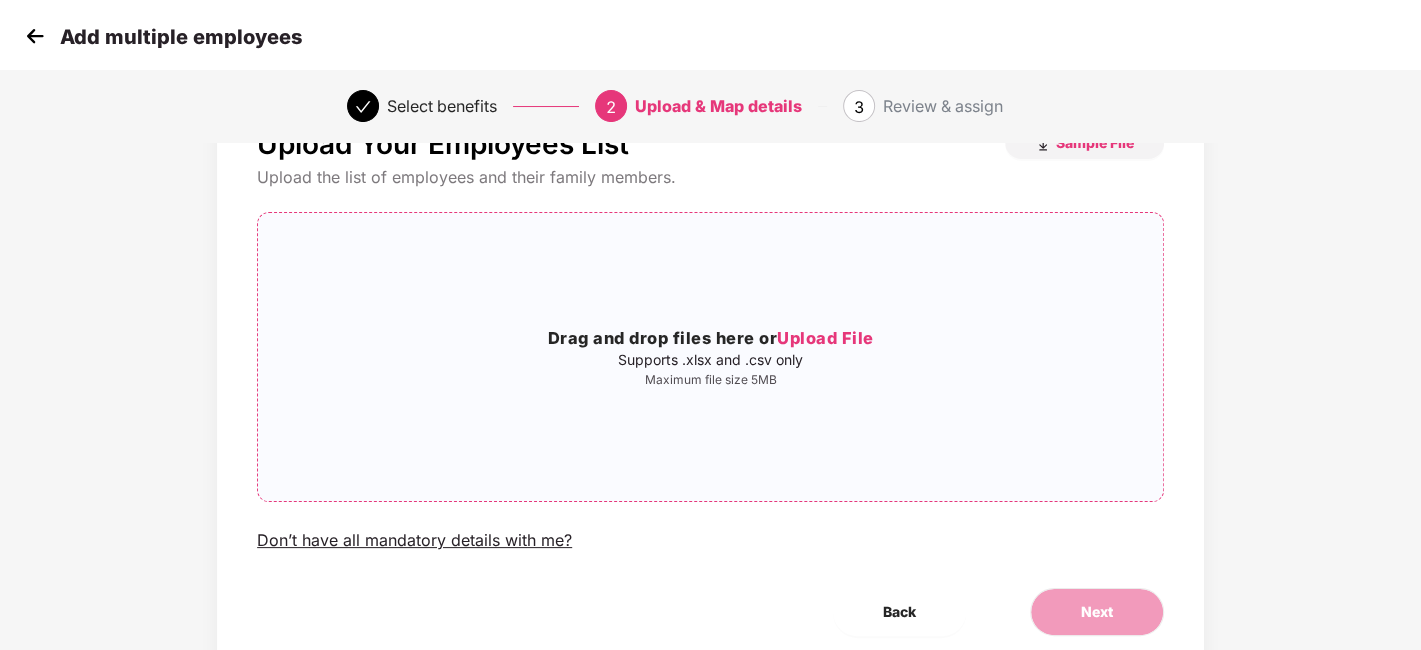 scroll, scrollTop: 0, scrollLeft: 0, axis: both 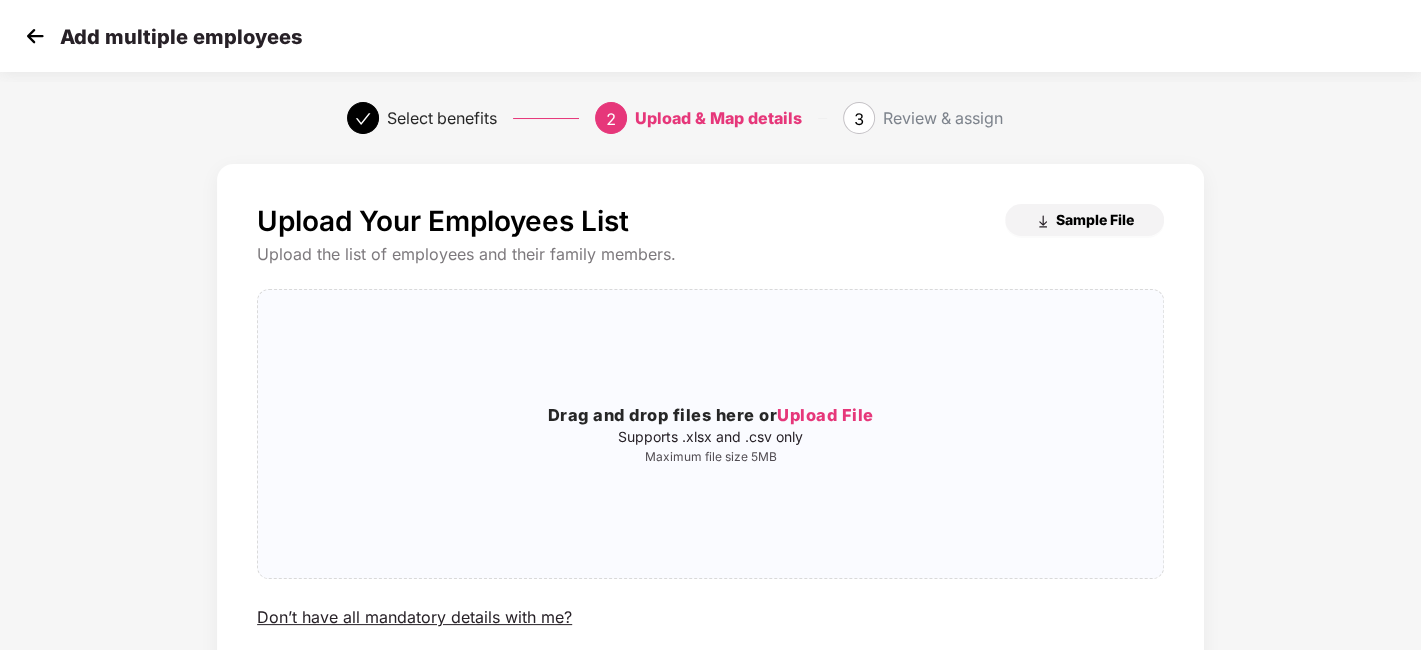 click on "Sample File" at bounding box center [1095, 219] 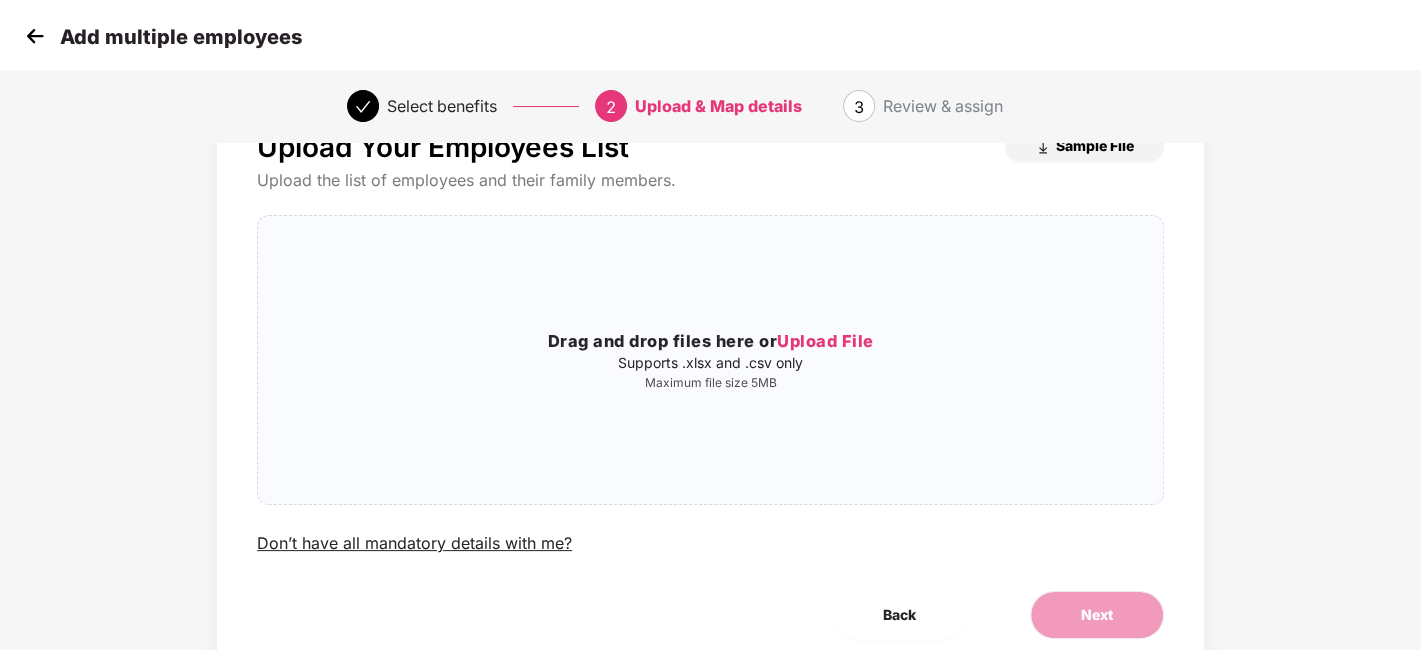 scroll, scrollTop: 0, scrollLeft: 0, axis: both 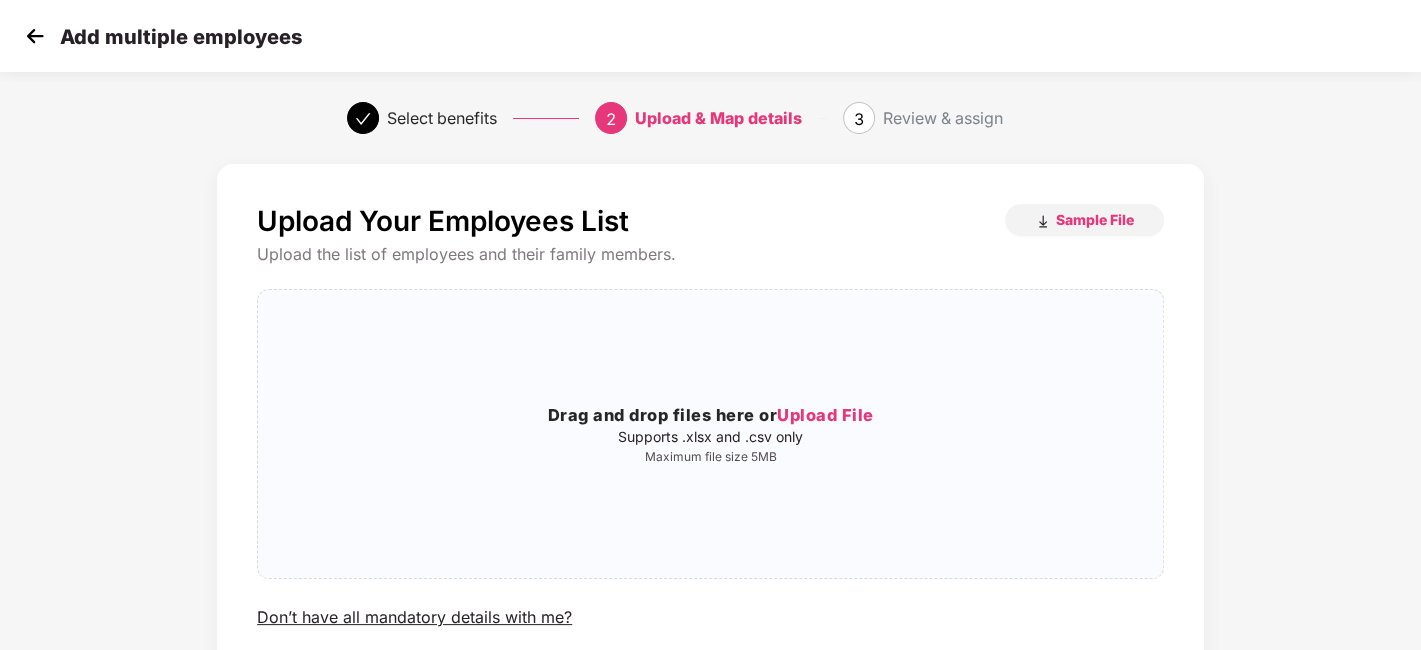 click at bounding box center (35, 36) 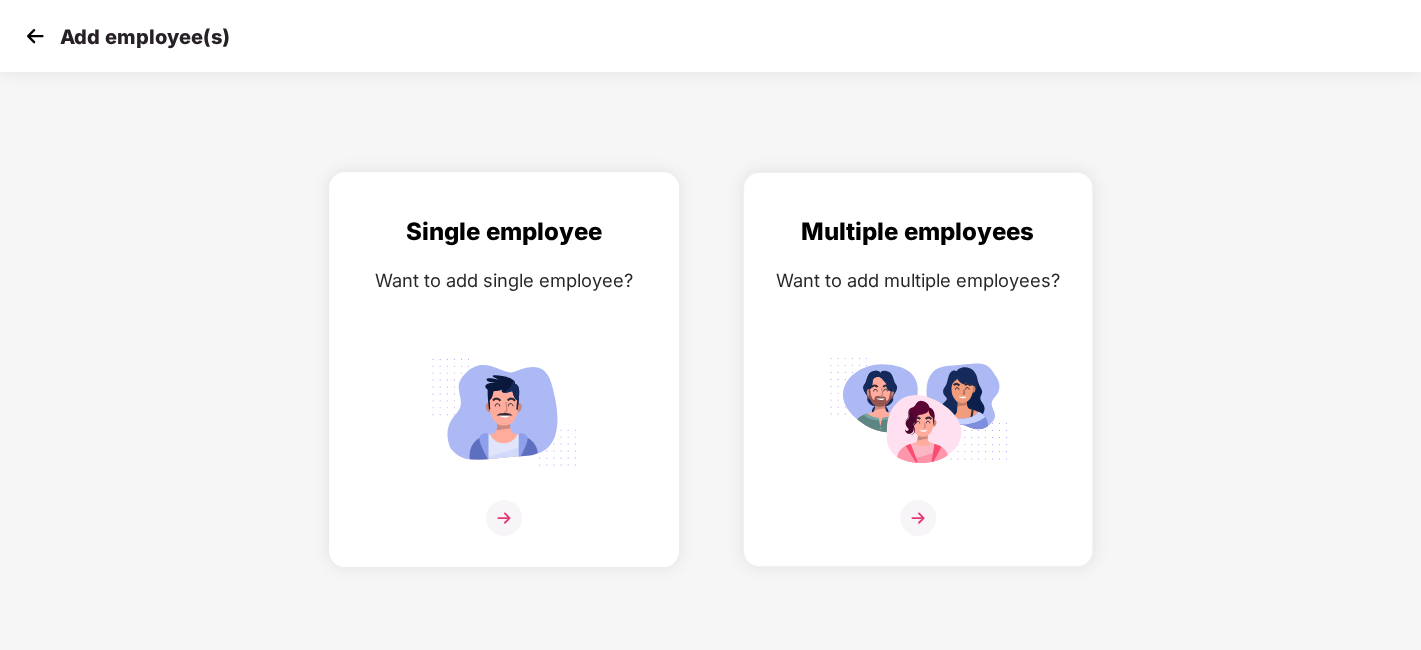 click at bounding box center [504, 518] 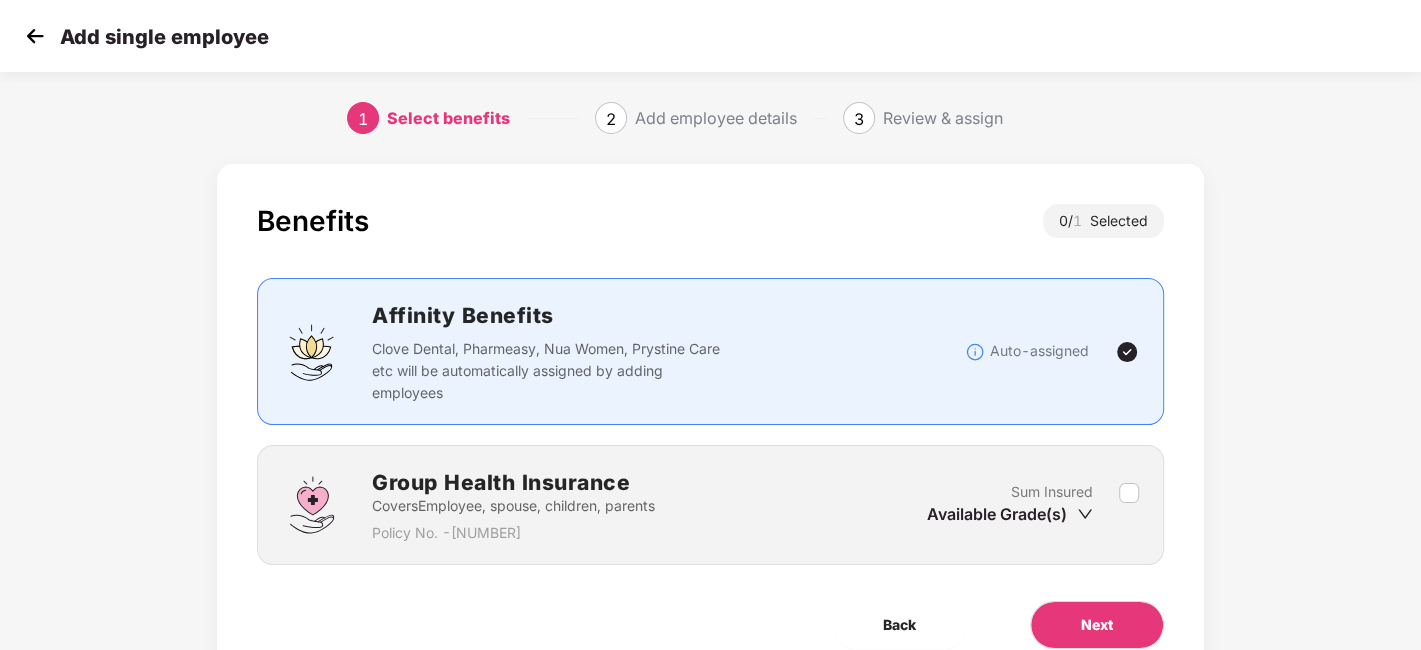 scroll, scrollTop: 87, scrollLeft: 0, axis: vertical 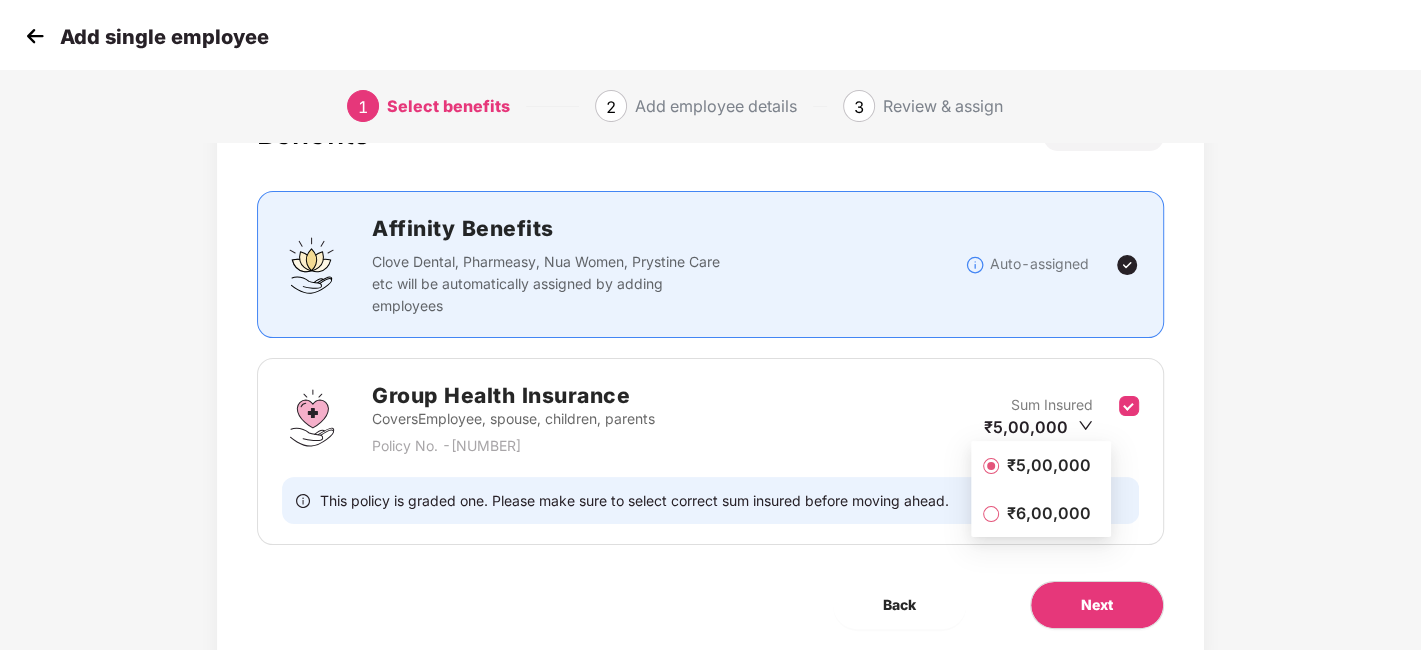 click on "₹5,00,000" at bounding box center [1041, 465] 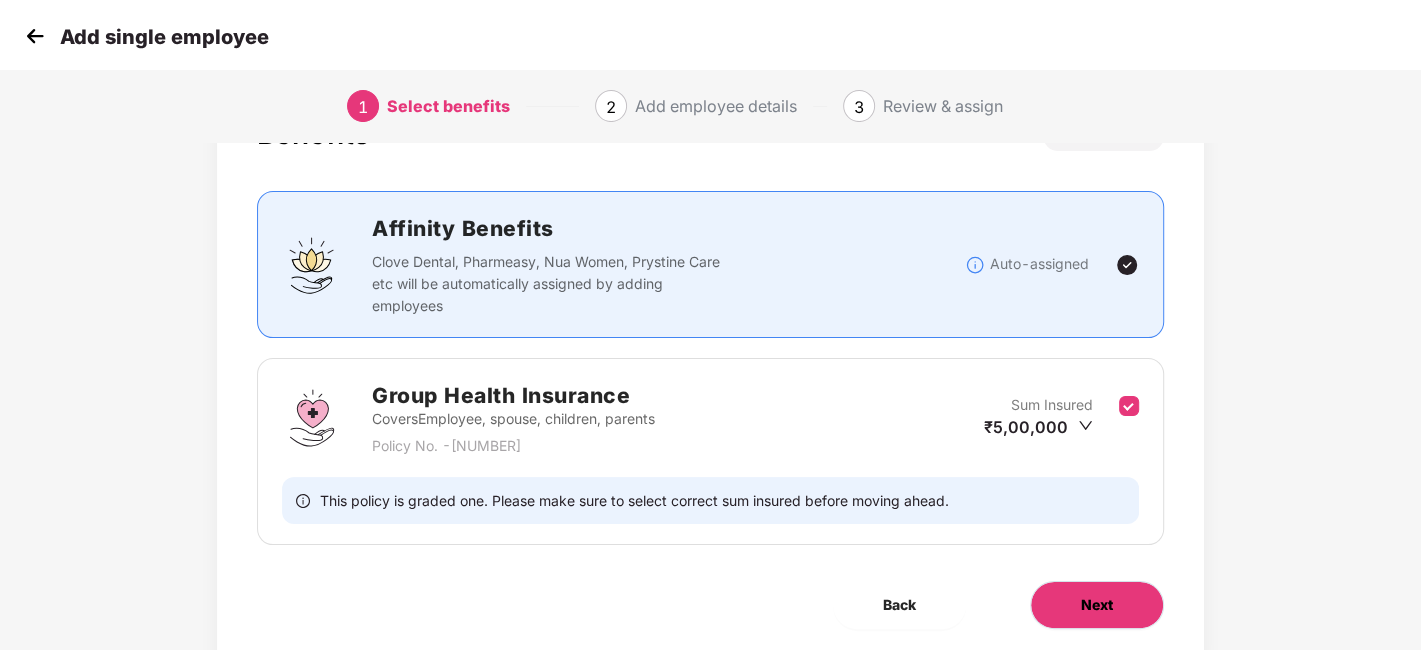 click on "Next" at bounding box center [1097, 605] 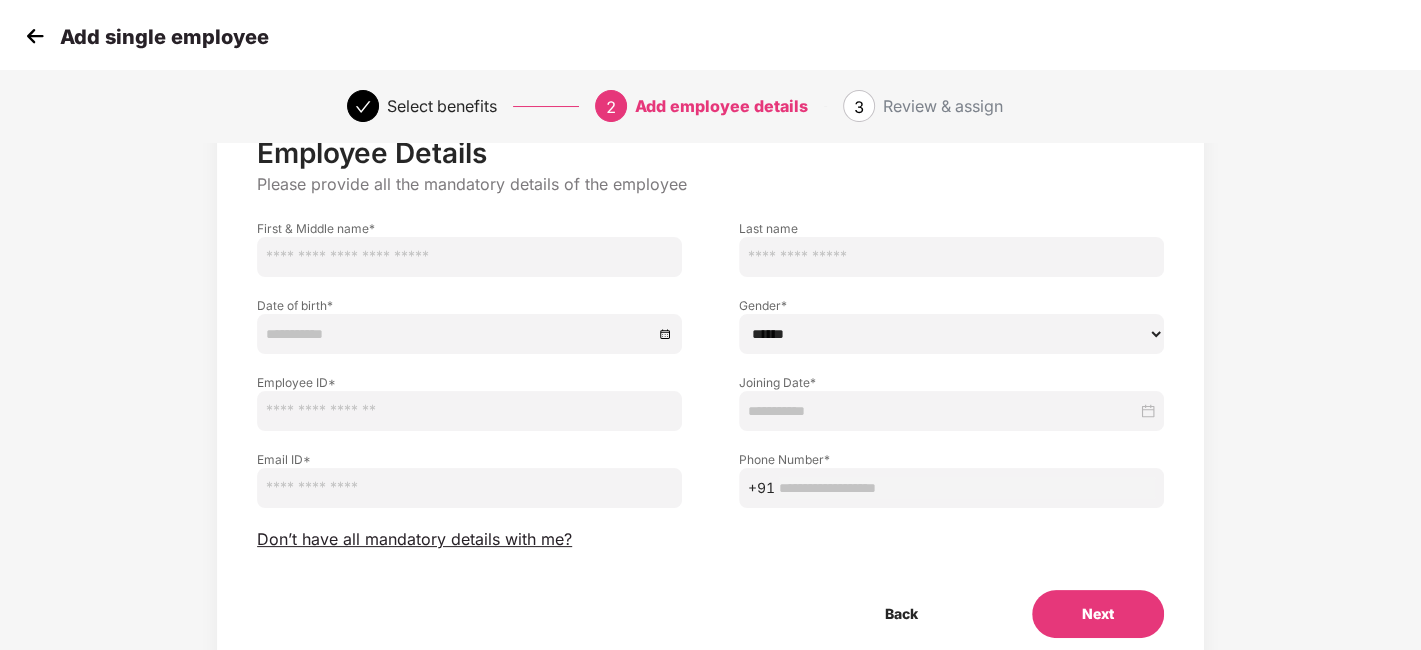scroll, scrollTop: 39, scrollLeft: 0, axis: vertical 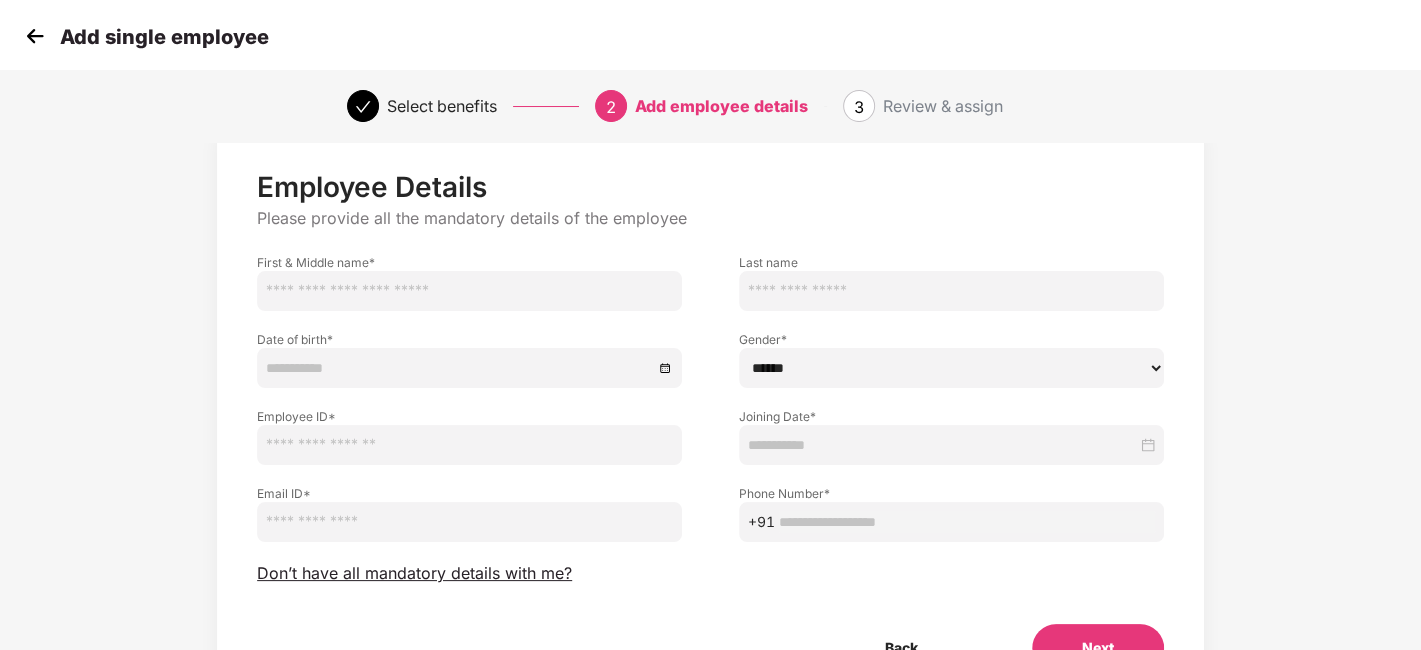 click at bounding box center [35, 36] 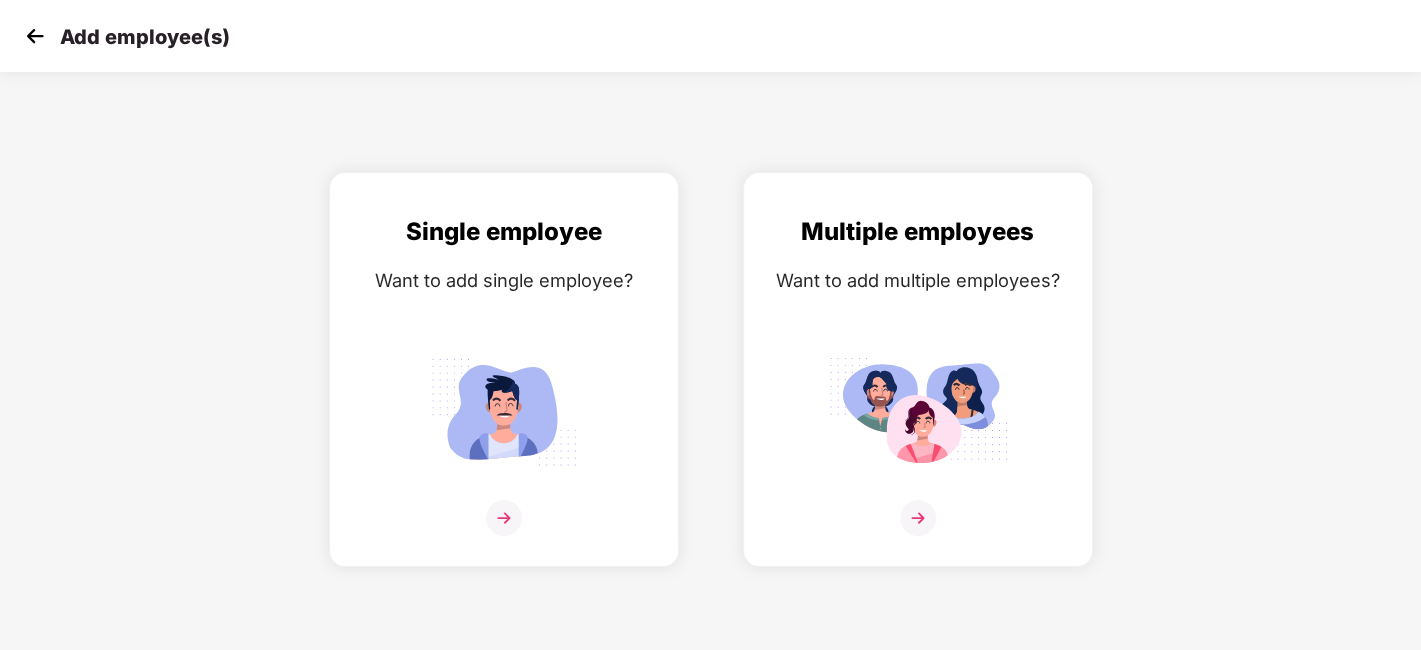 scroll, scrollTop: 0, scrollLeft: 0, axis: both 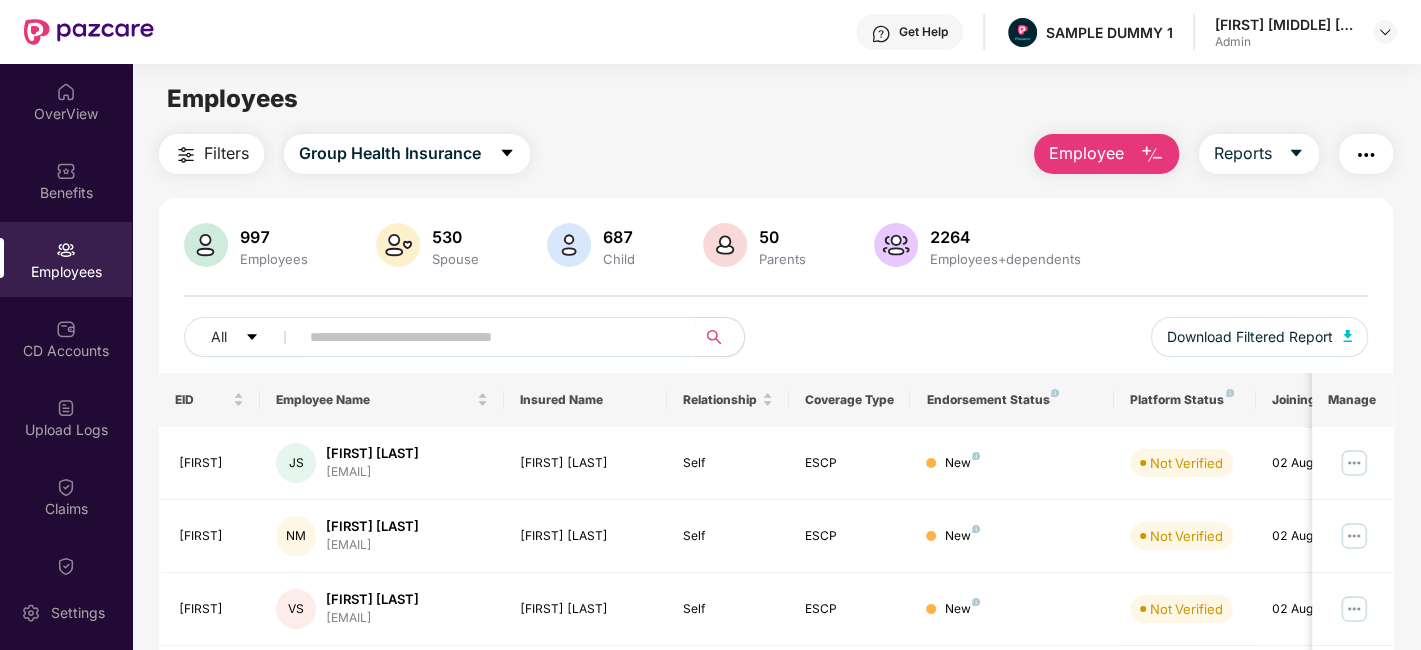 click on "Employee" at bounding box center (1086, 153) 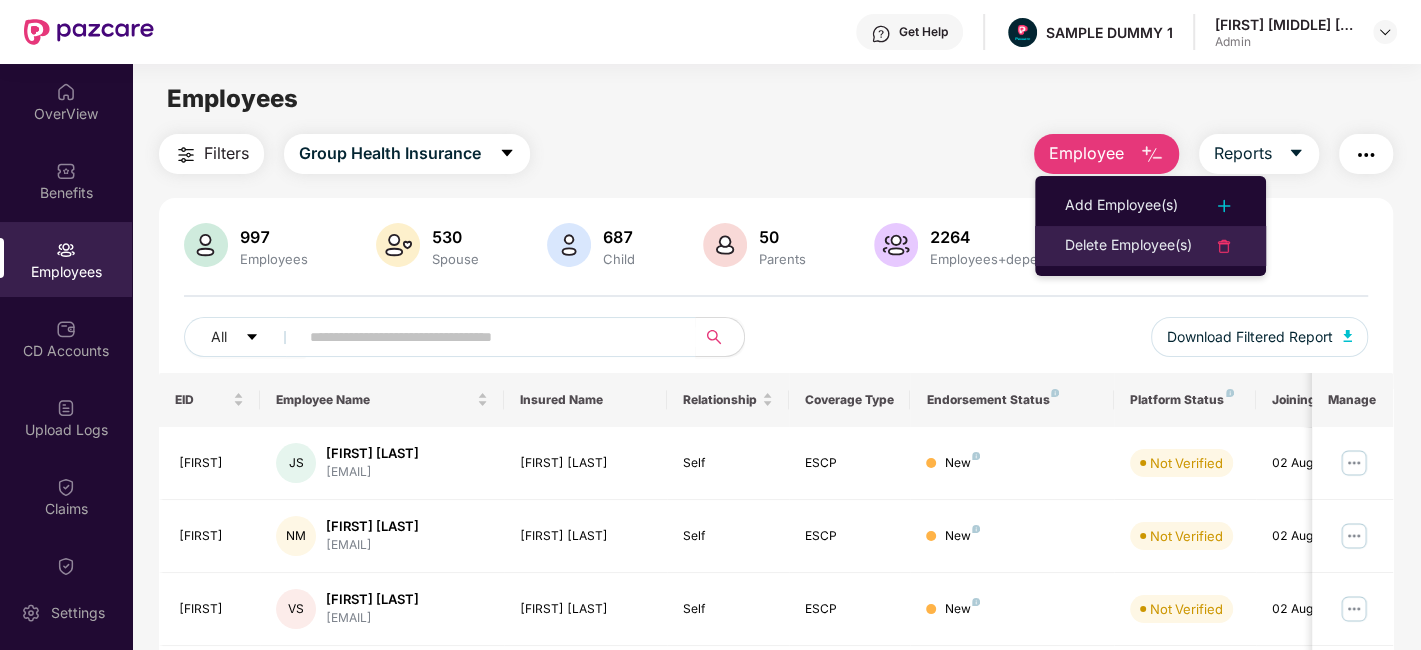 click on "Delete Employee(s)" at bounding box center [1128, 246] 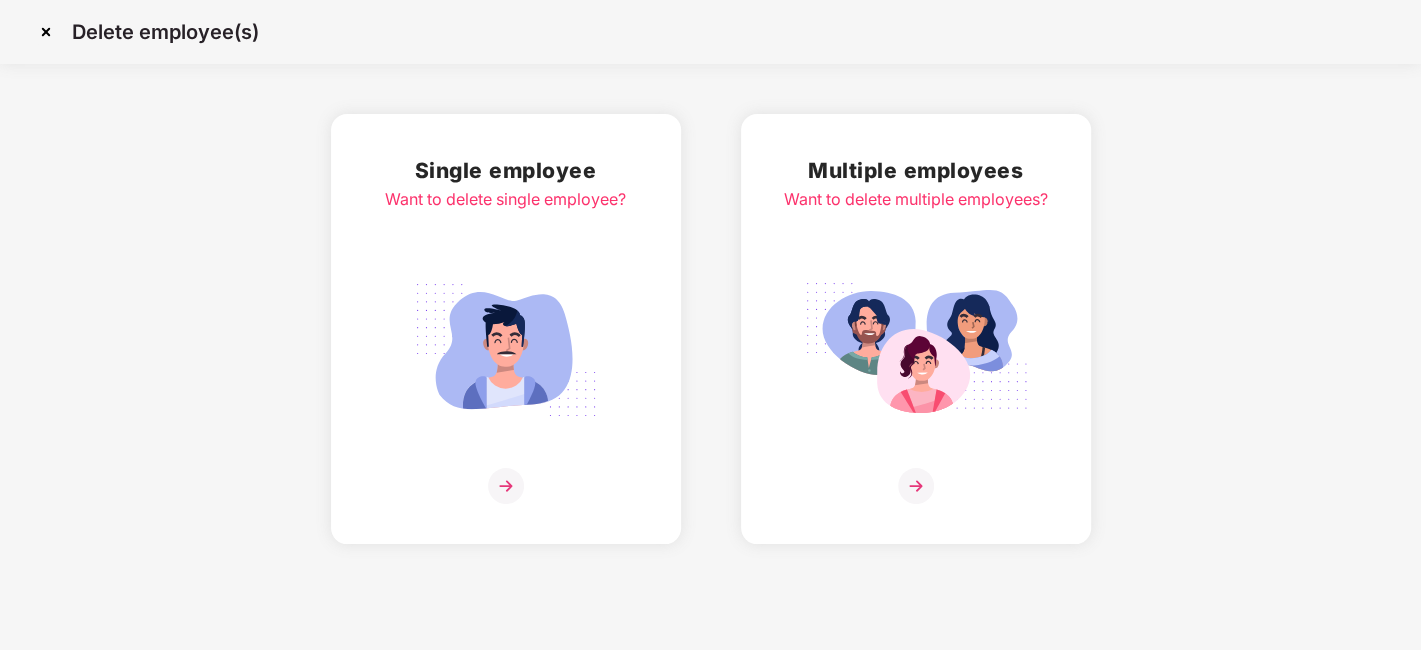 click at bounding box center [506, 486] 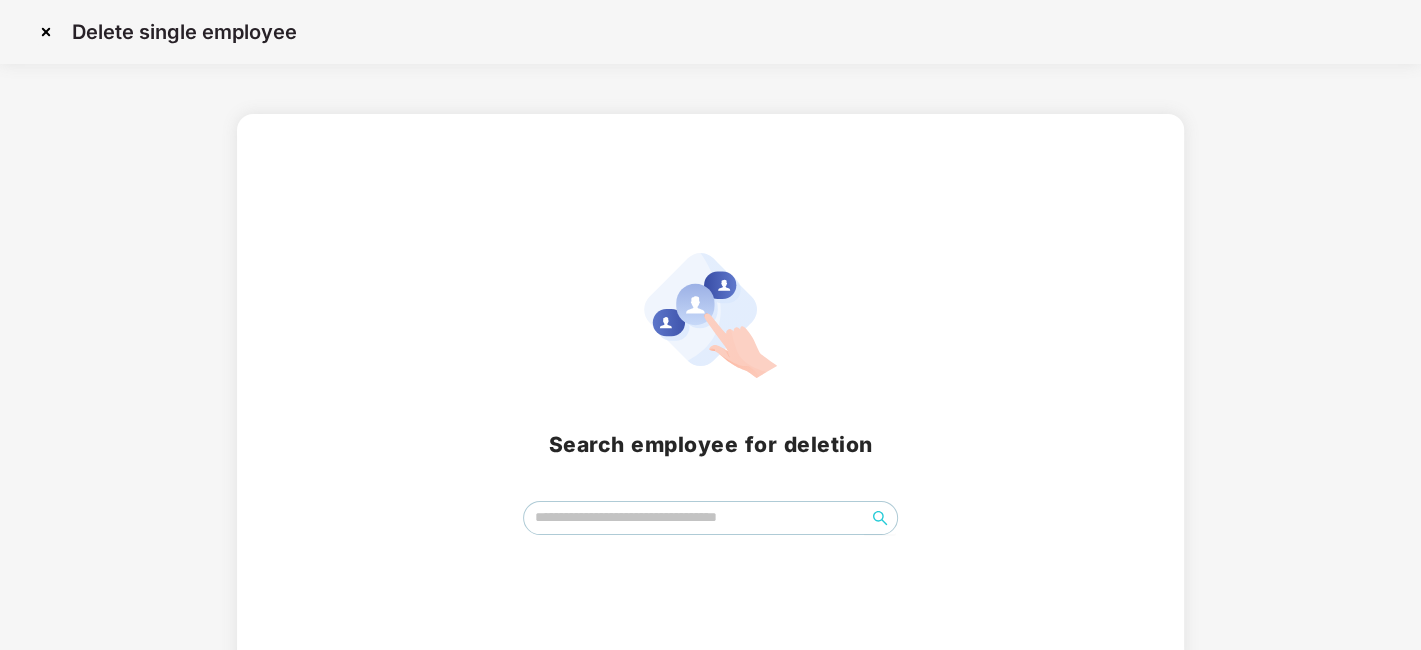 scroll, scrollTop: 23, scrollLeft: 0, axis: vertical 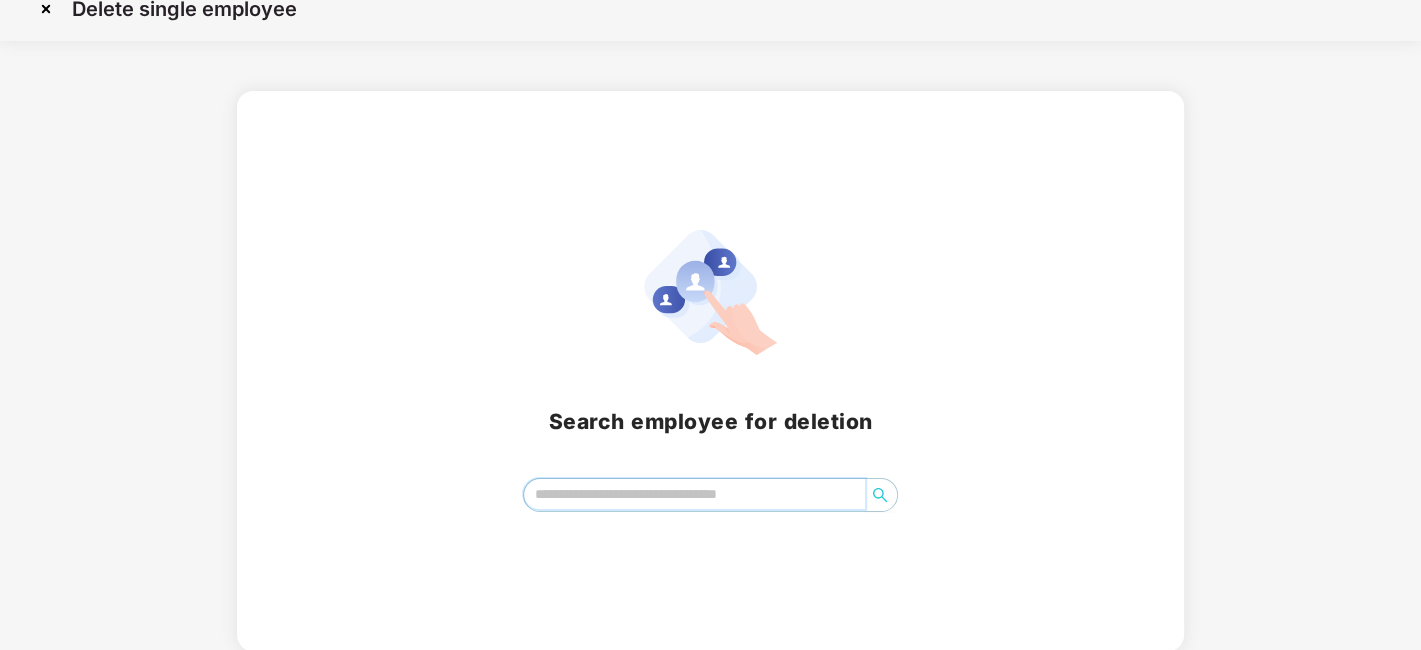 click at bounding box center (694, 494) 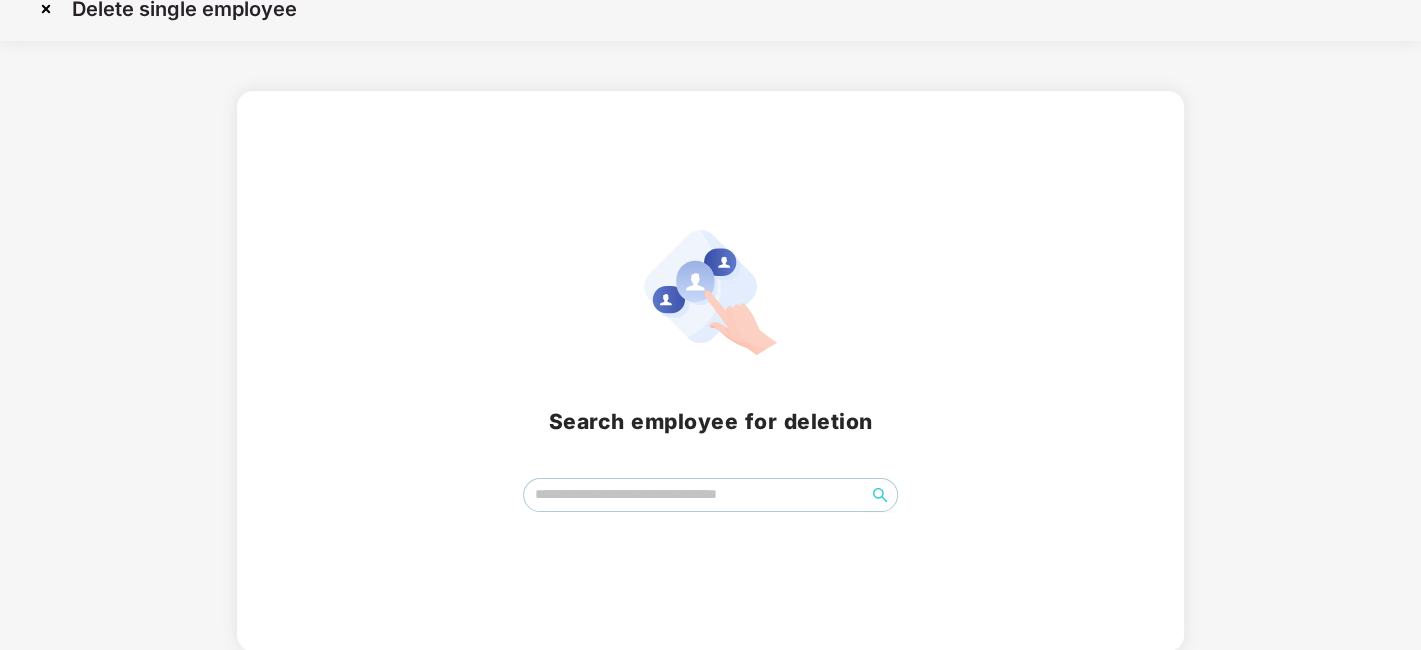click at bounding box center [46, 9] 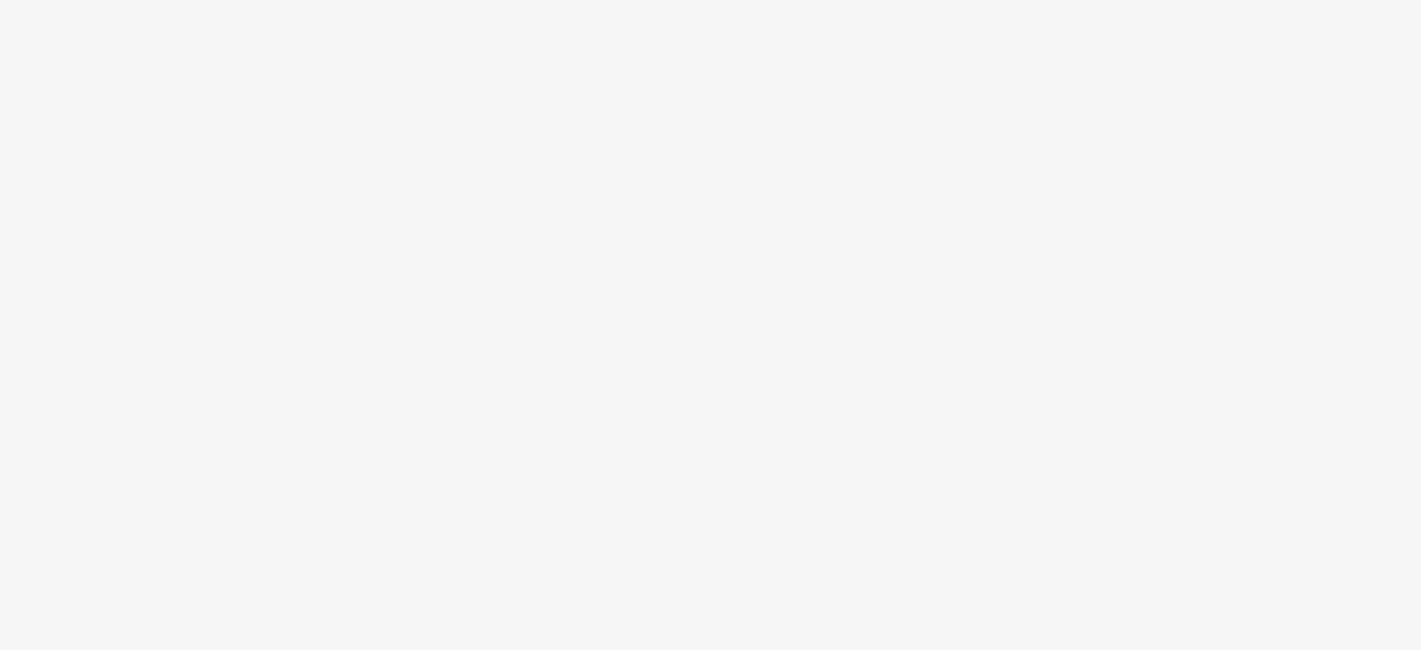 click at bounding box center [710, 325] 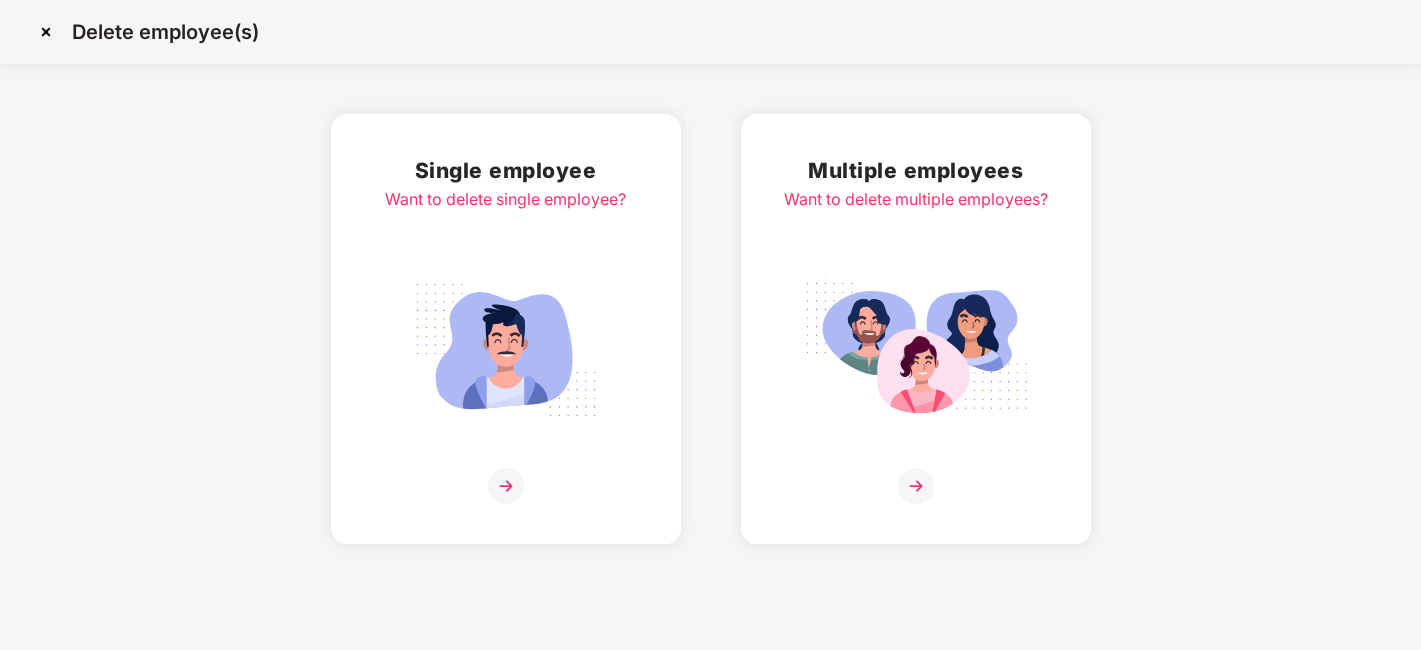 click at bounding box center (46, 32) 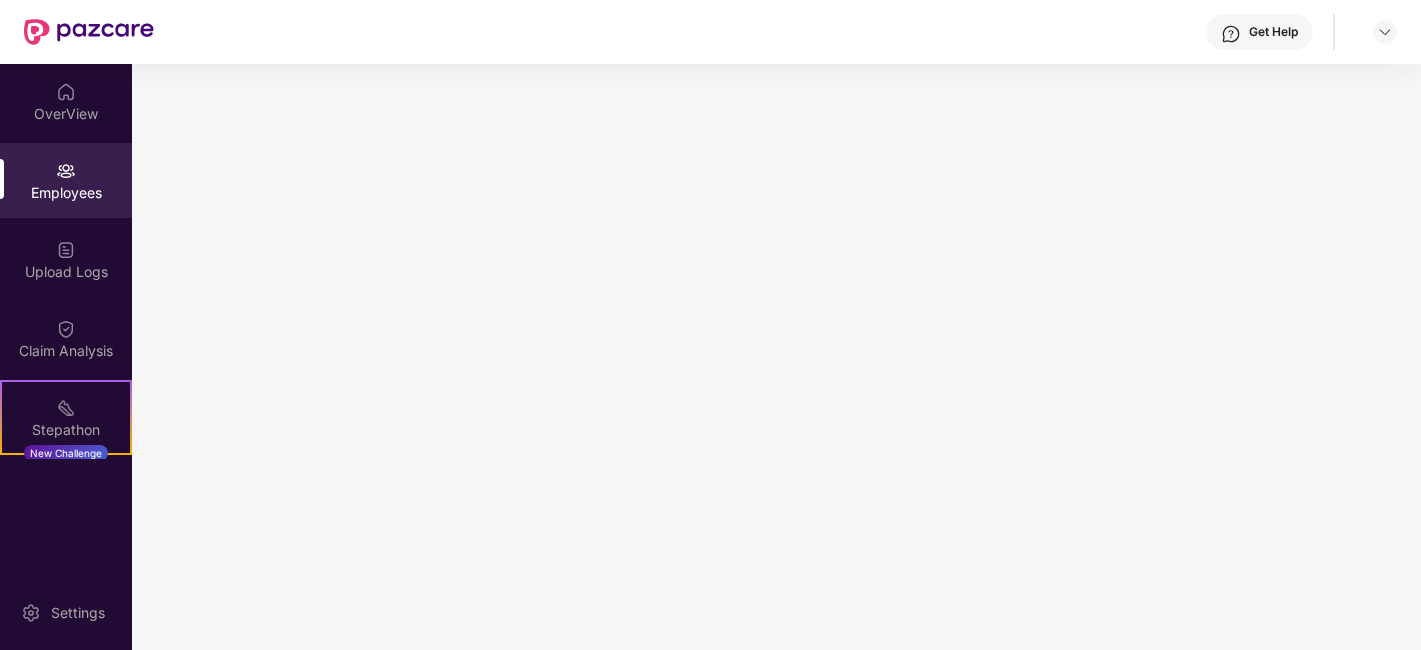 scroll, scrollTop: 0, scrollLeft: 0, axis: both 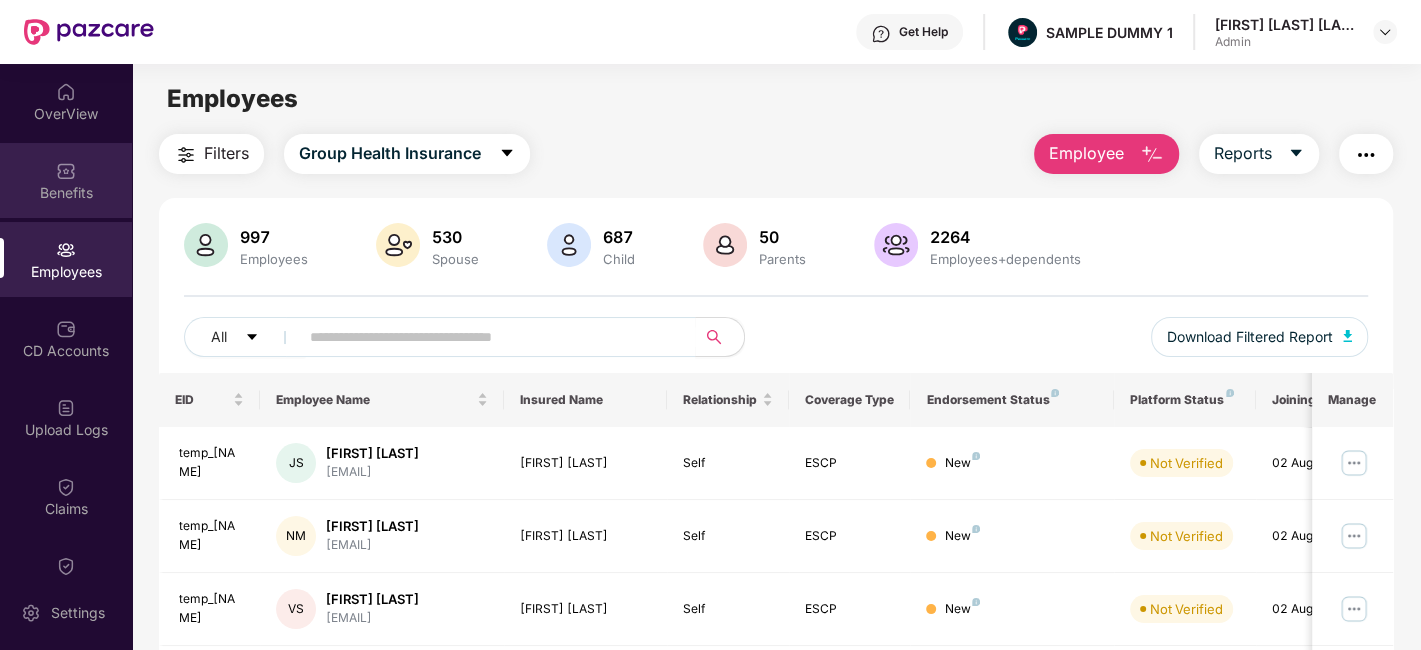 click on "Benefits" at bounding box center (66, 193) 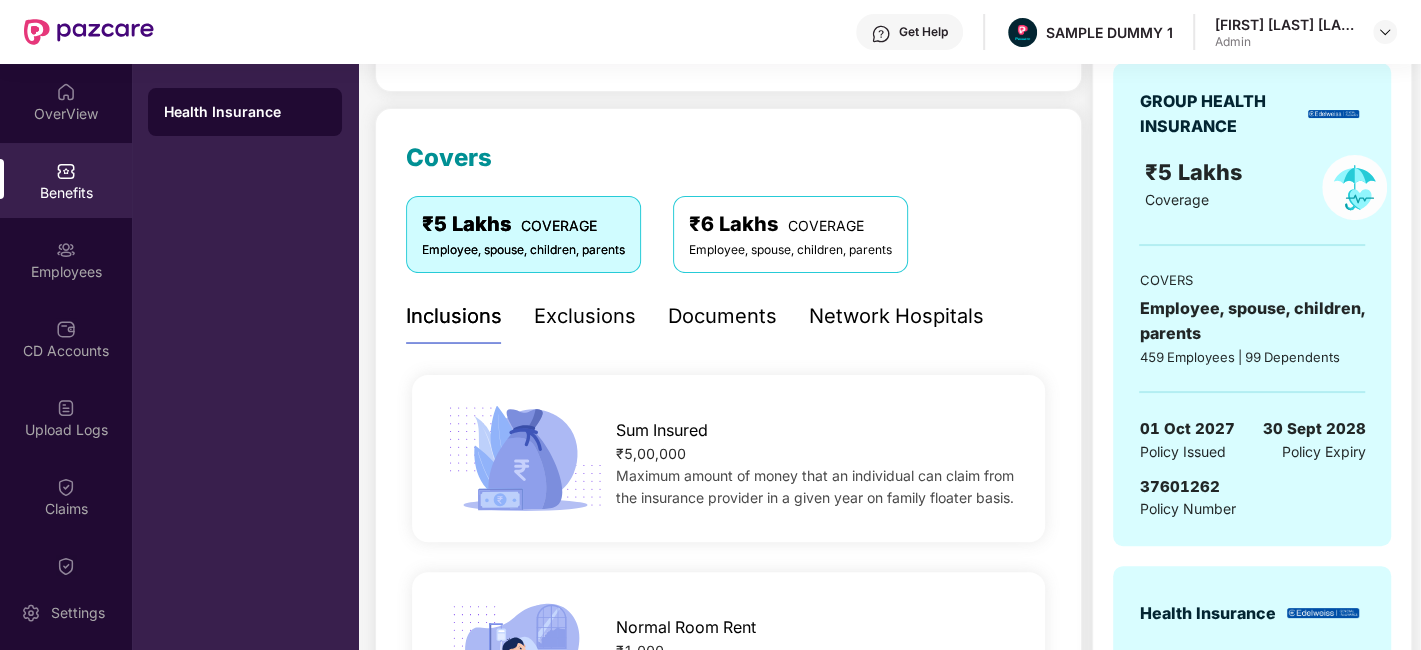 scroll, scrollTop: 222, scrollLeft: 0, axis: vertical 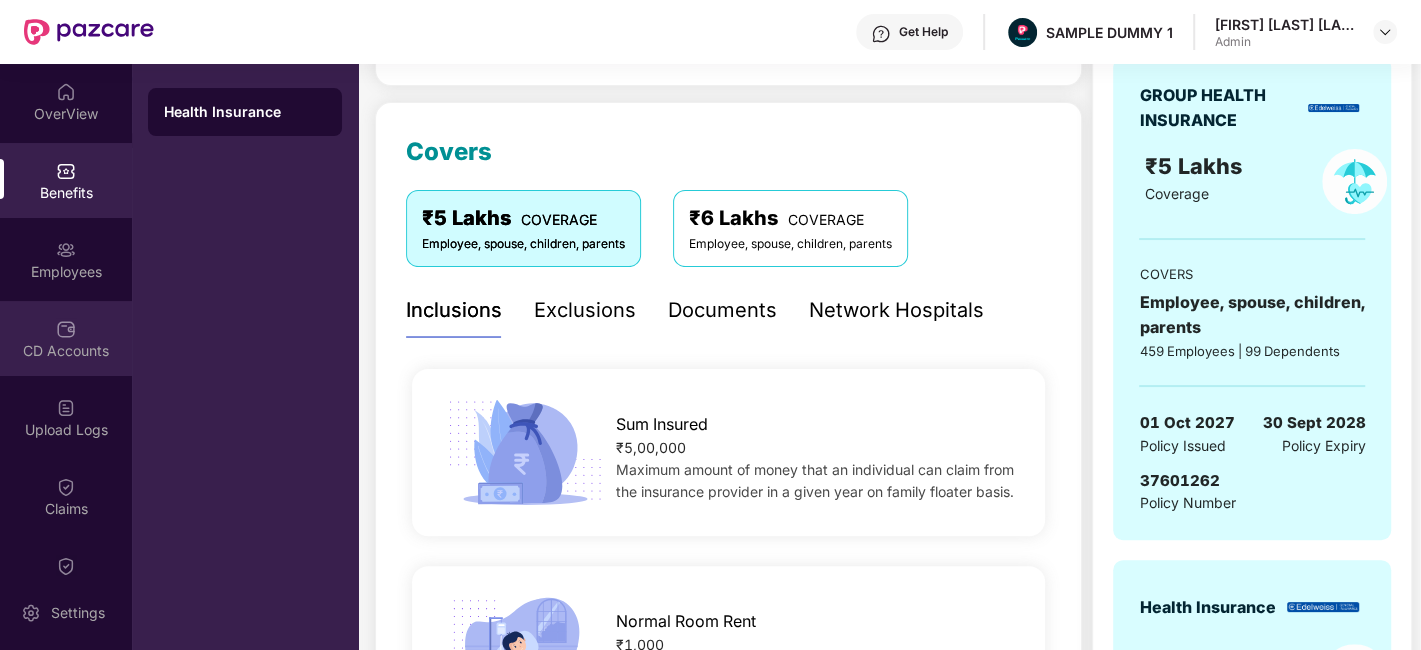 click on "CD Accounts" at bounding box center [66, 351] 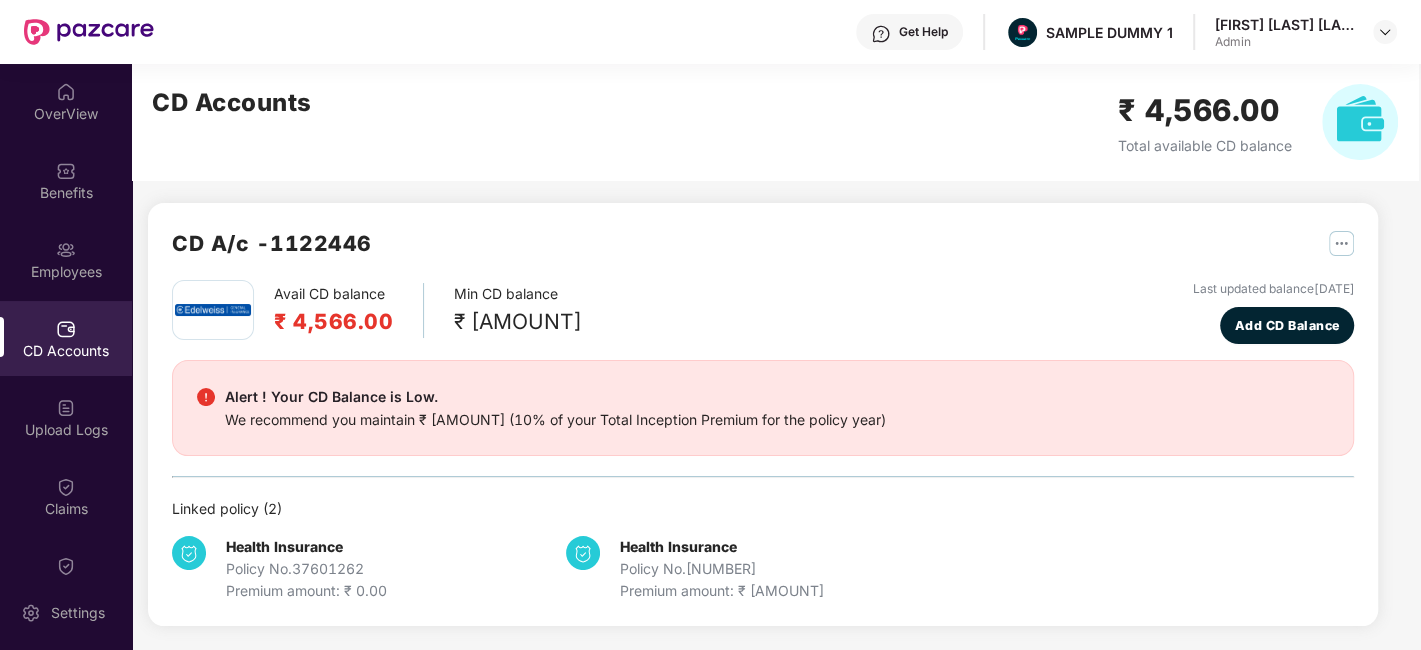 scroll, scrollTop: 0, scrollLeft: 0, axis: both 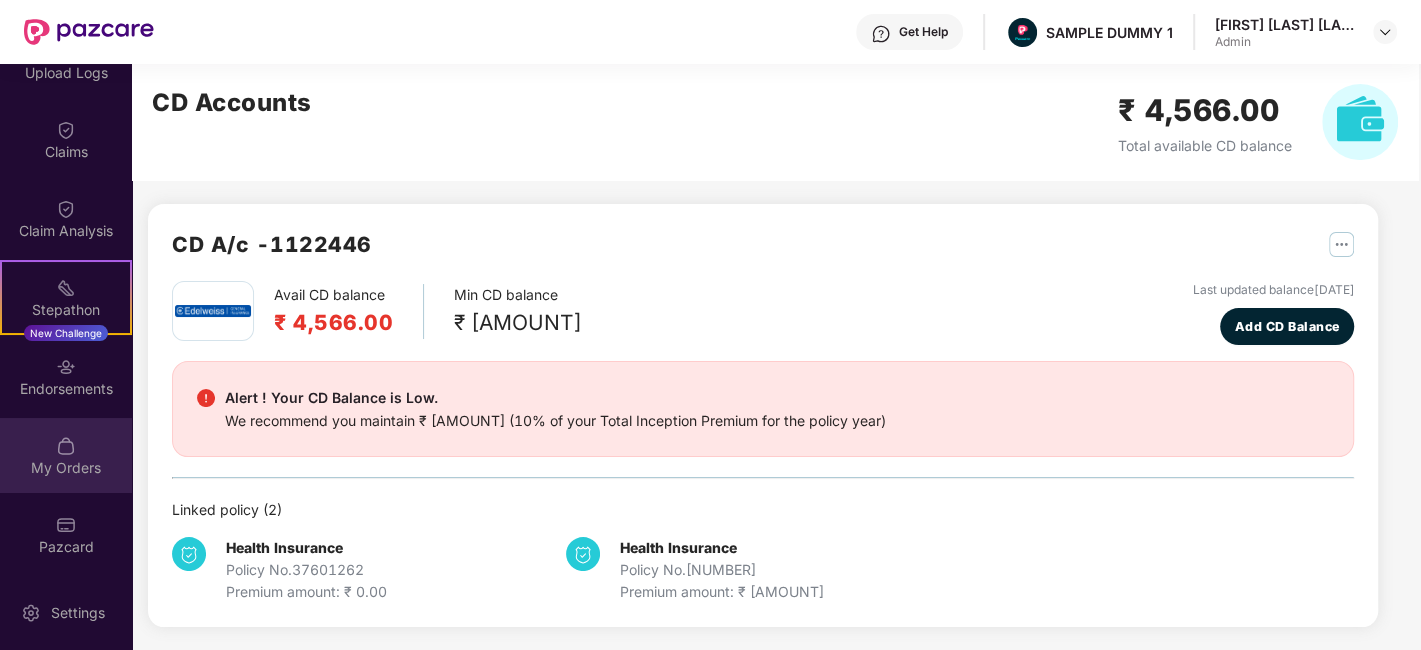 click on "My Orders" at bounding box center [66, 455] 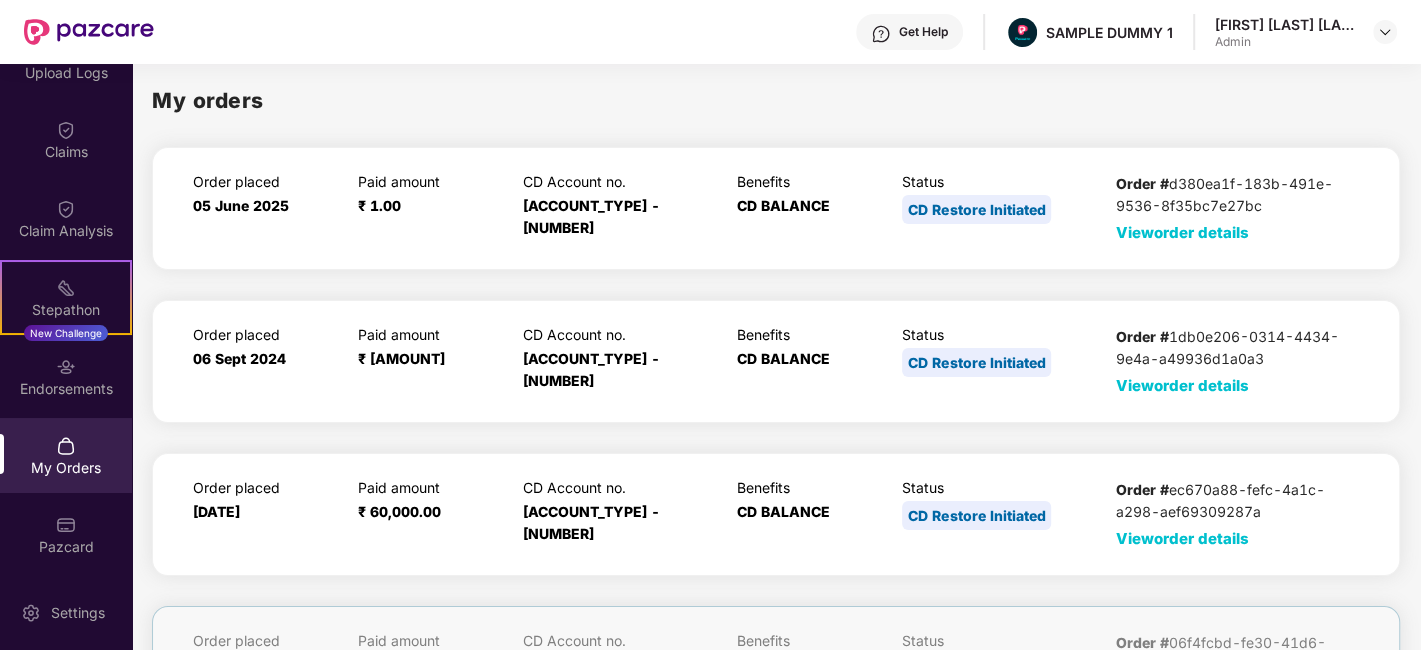 click on "View  order details" at bounding box center [1182, 232] 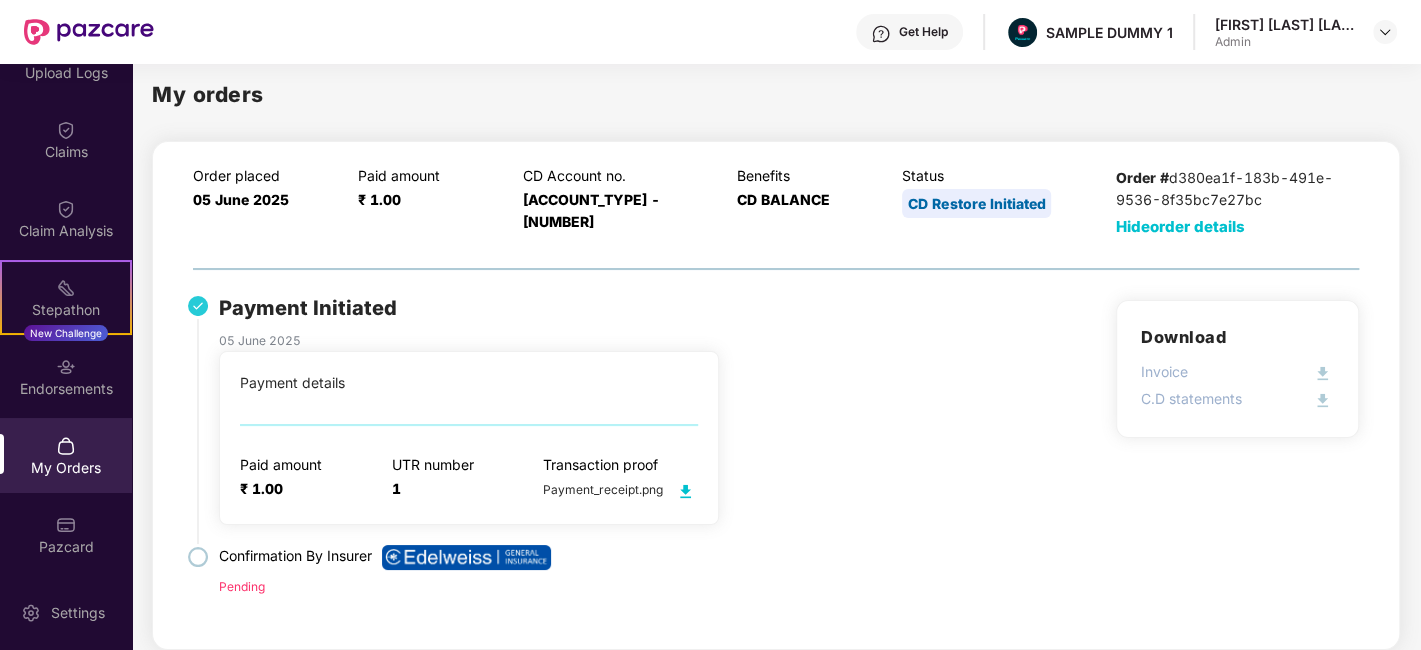 scroll, scrollTop: 0, scrollLeft: 0, axis: both 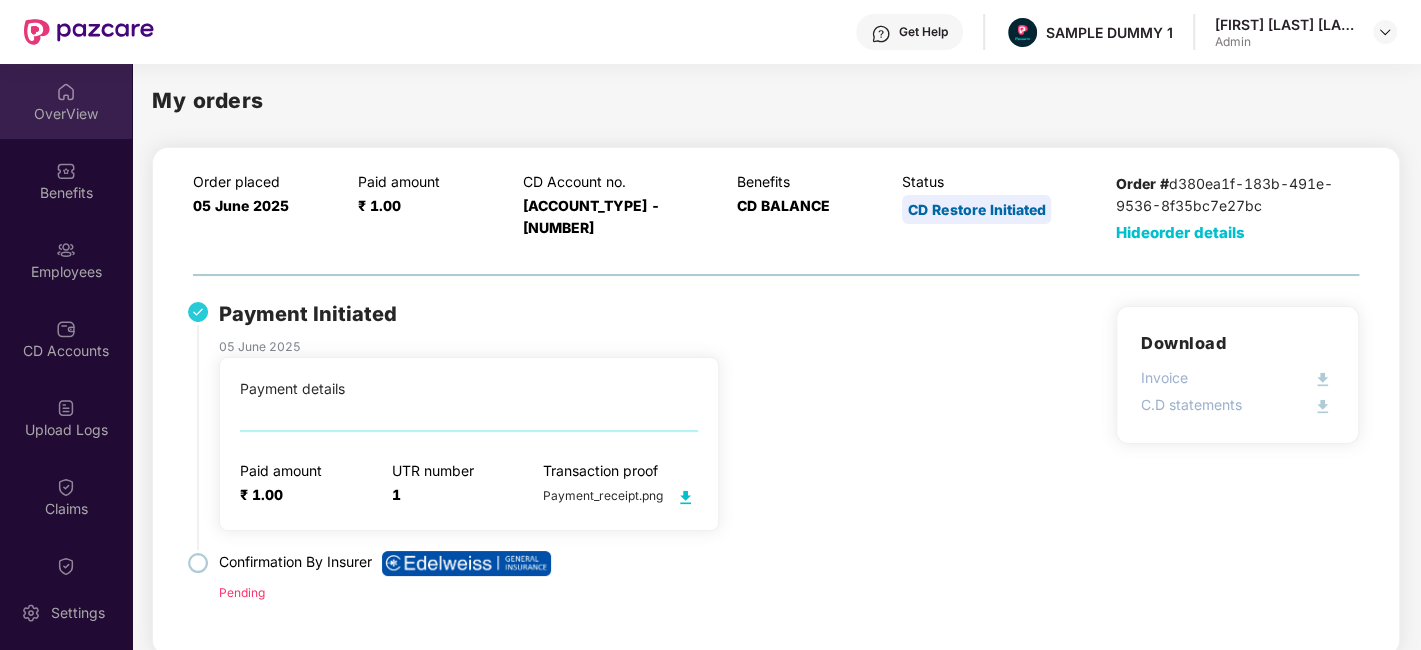 click on "OverView" at bounding box center [66, 114] 